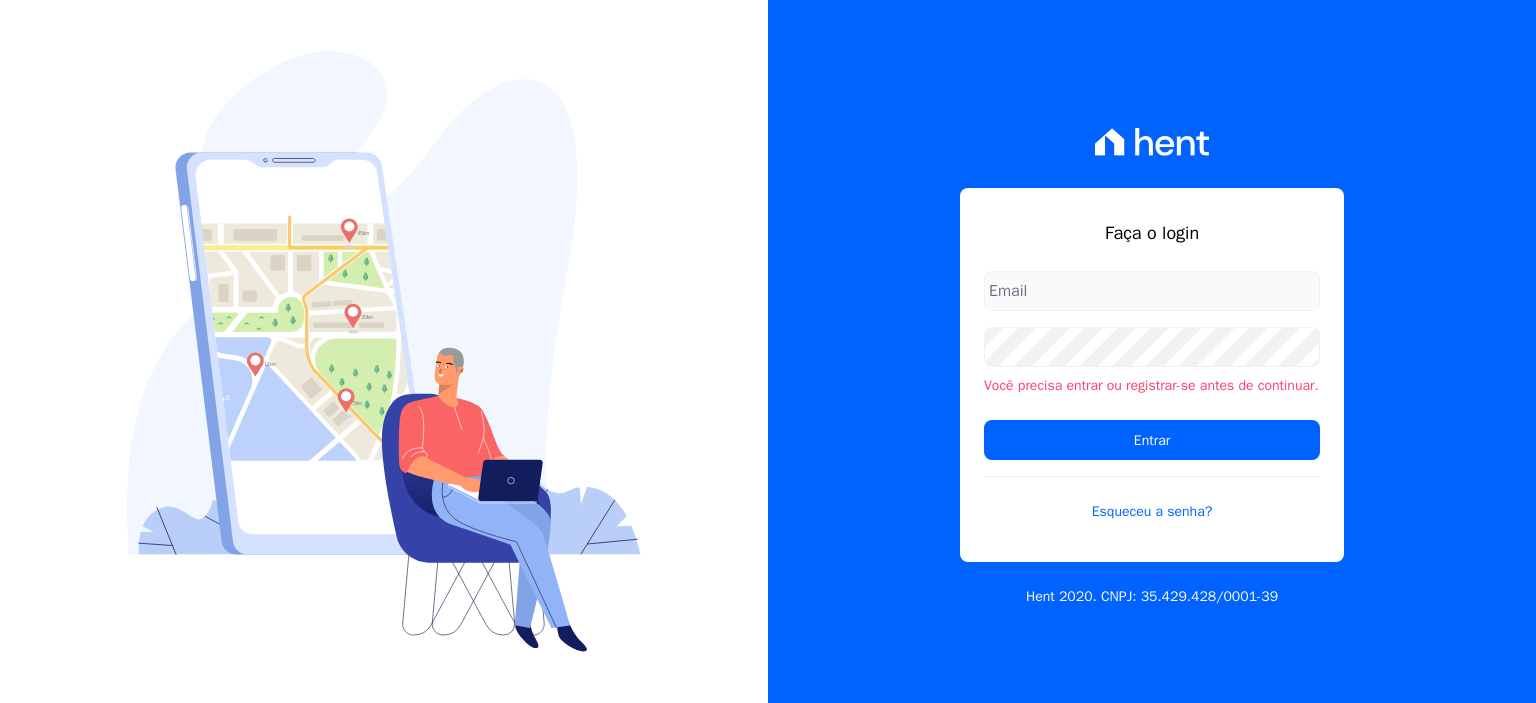 scroll, scrollTop: 0, scrollLeft: 0, axis: both 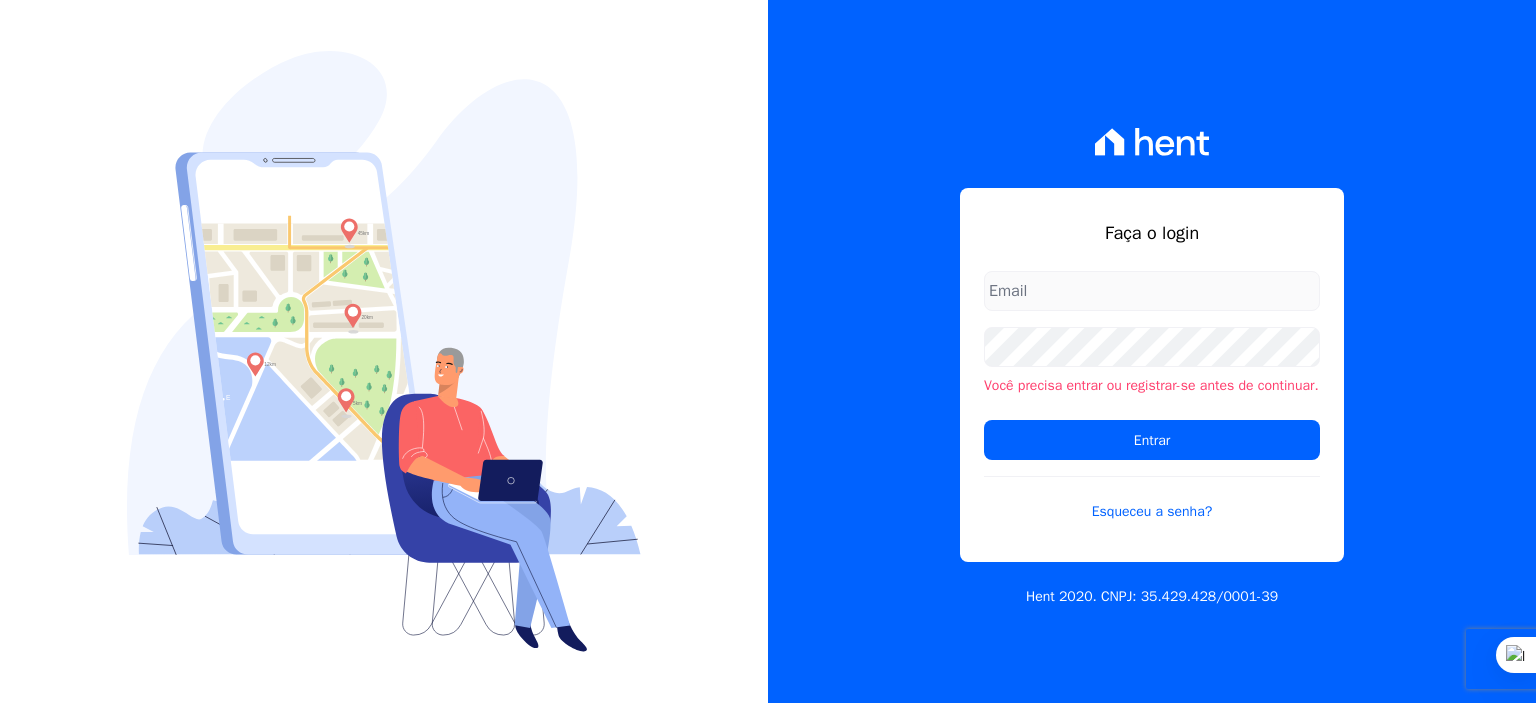 type on "[USERNAME]@example.com" 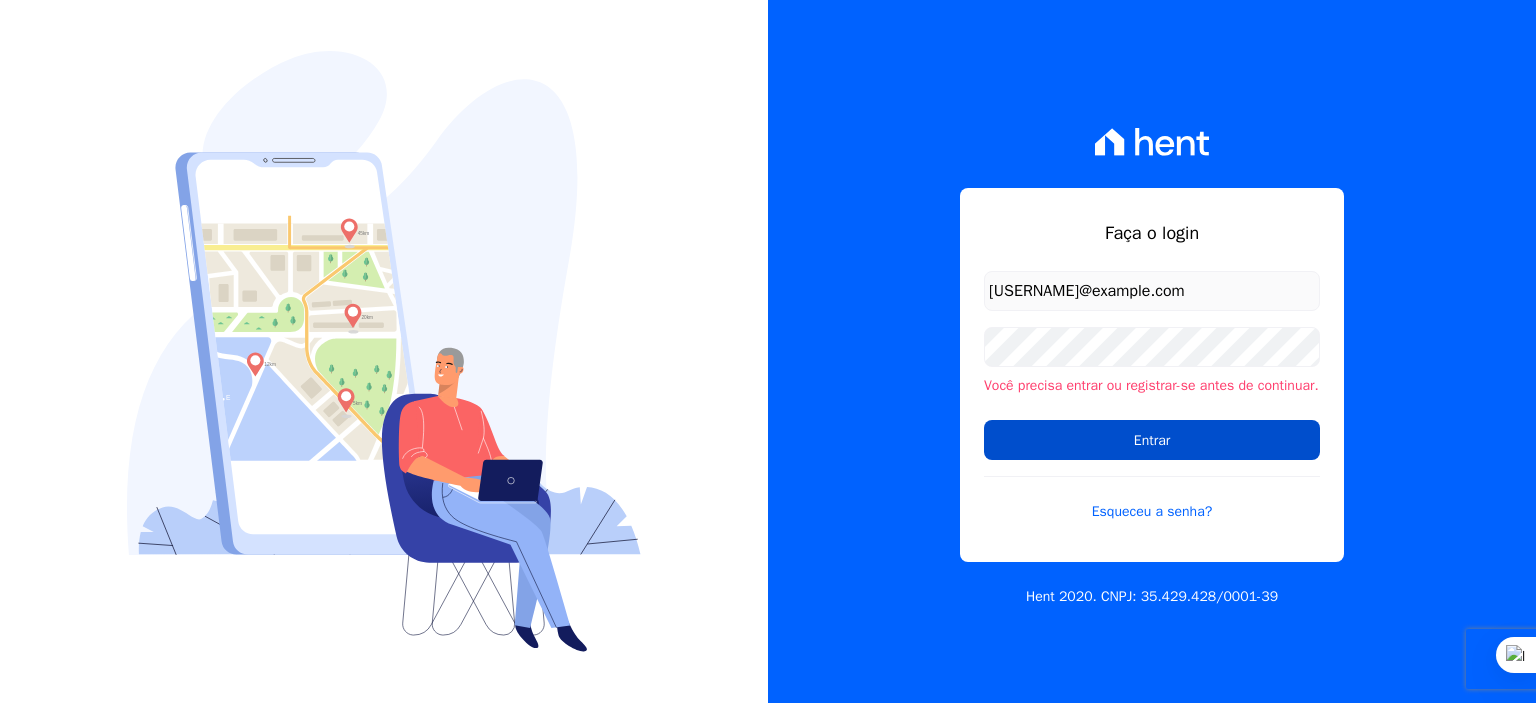 click on "Entrar" at bounding box center (1152, 440) 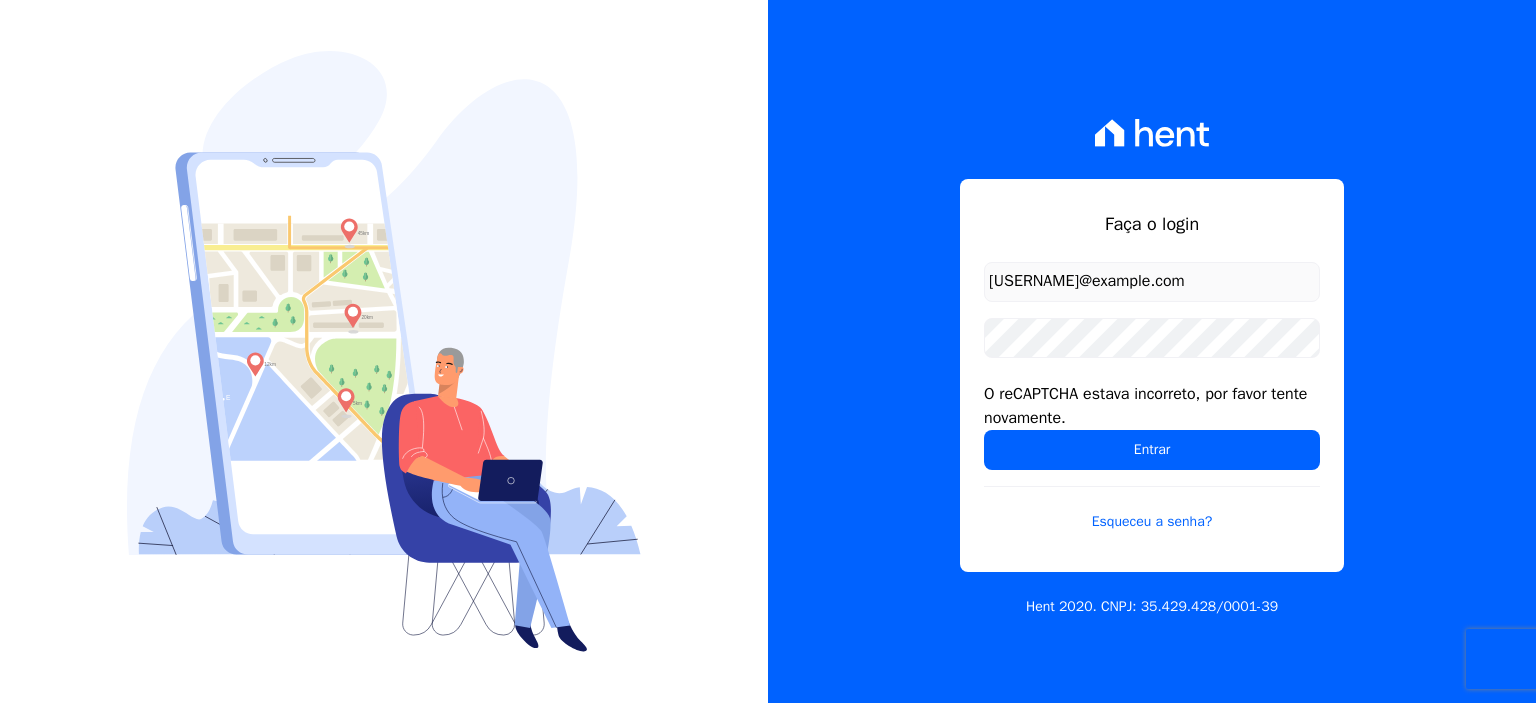 scroll, scrollTop: 0, scrollLeft: 0, axis: both 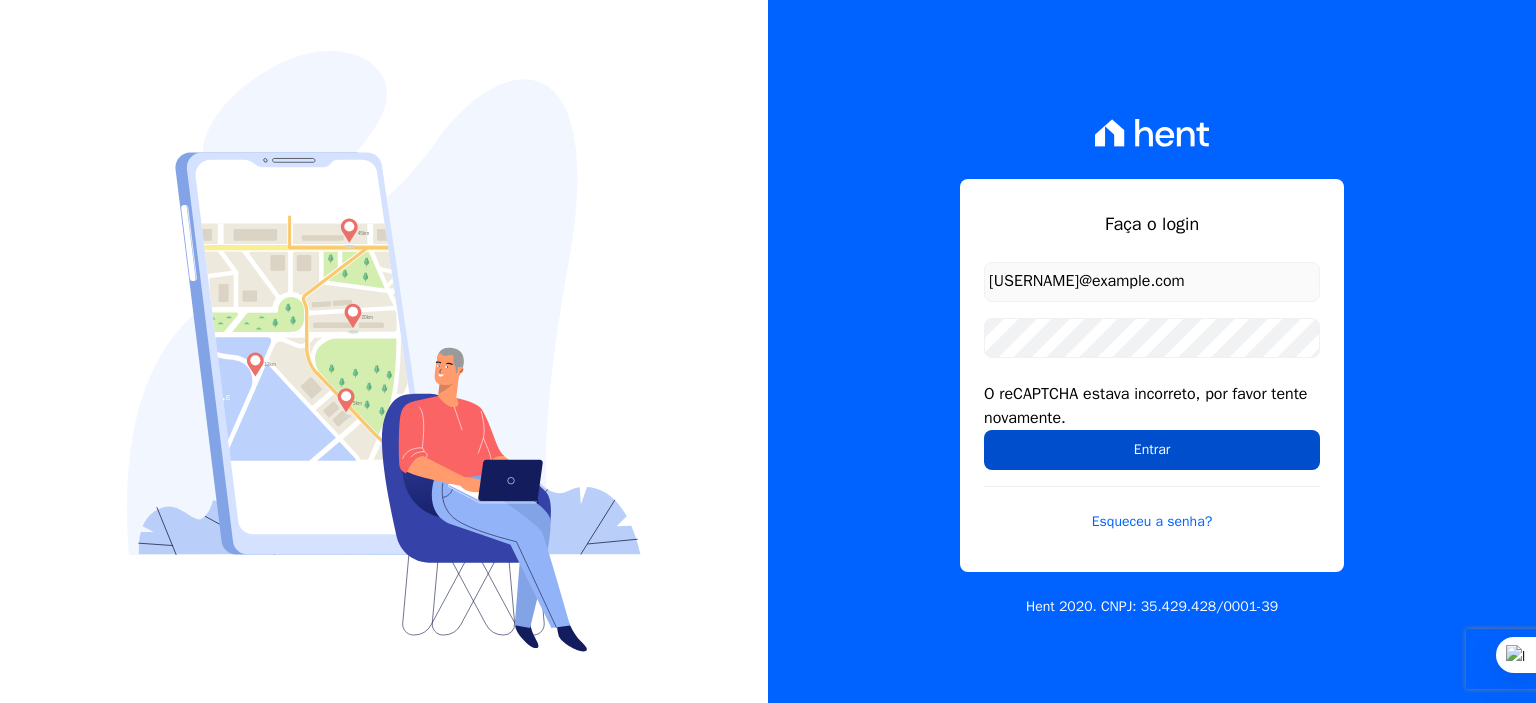 click on "Entrar" at bounding box center [1152, 450] 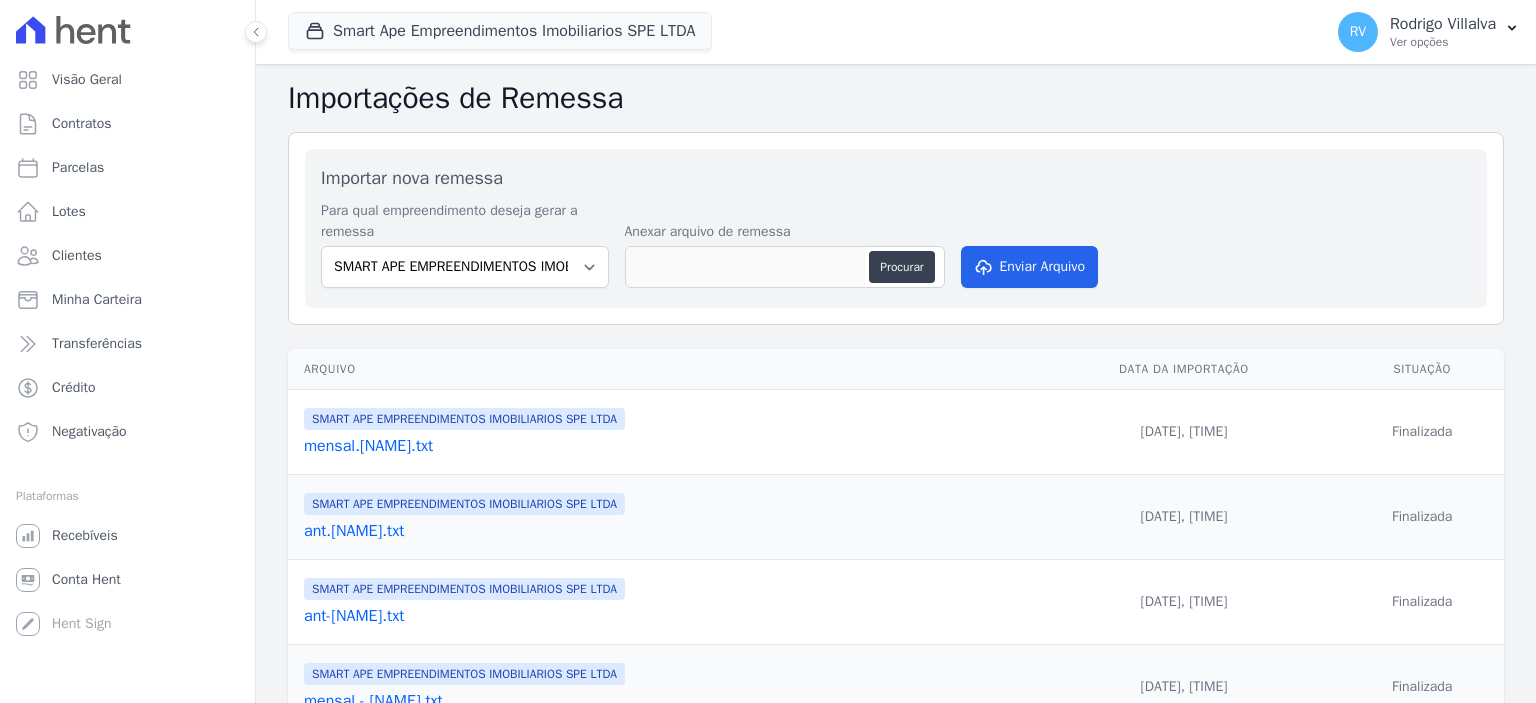 scroll, scrollTop: 0, scrollLeft: 0, axis: both 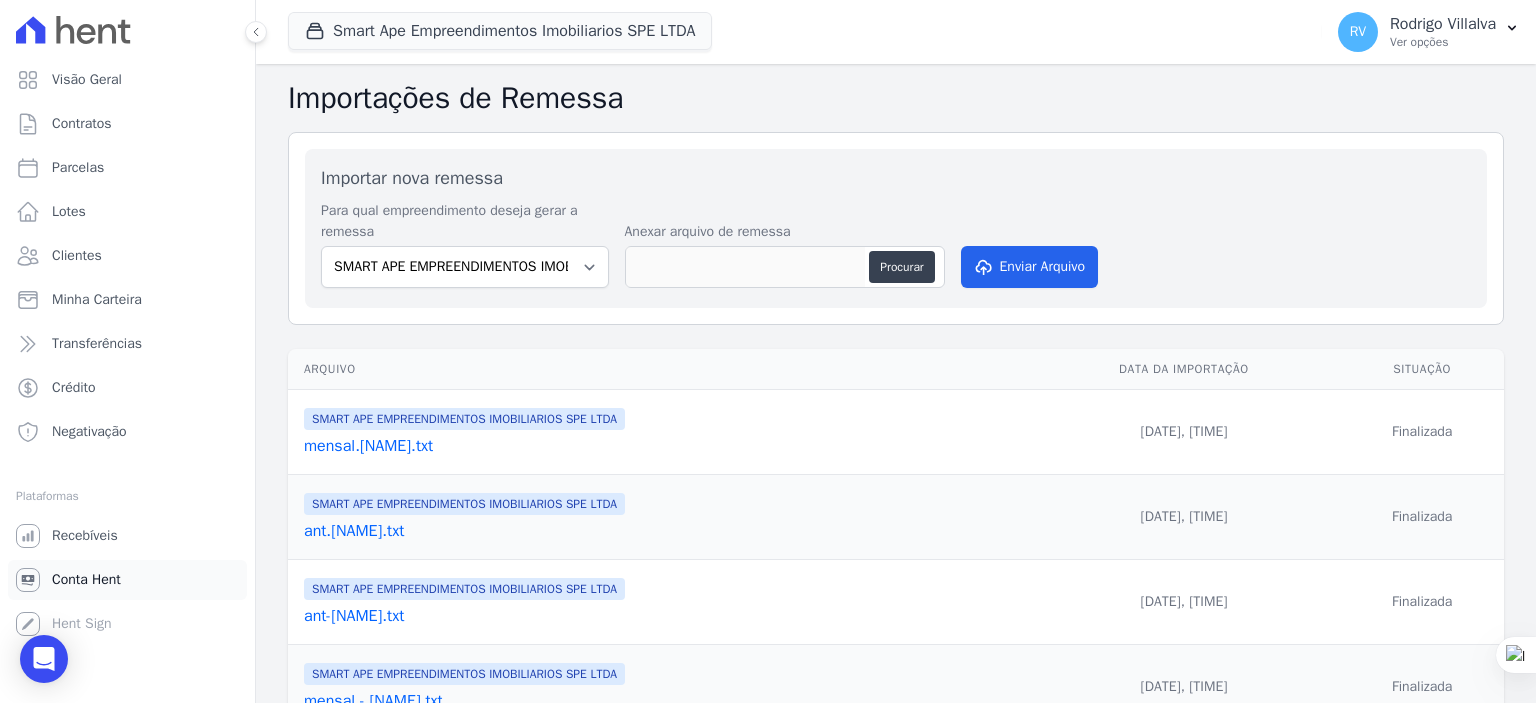 click on "Conta Hent" at bounding box center [86, 580] 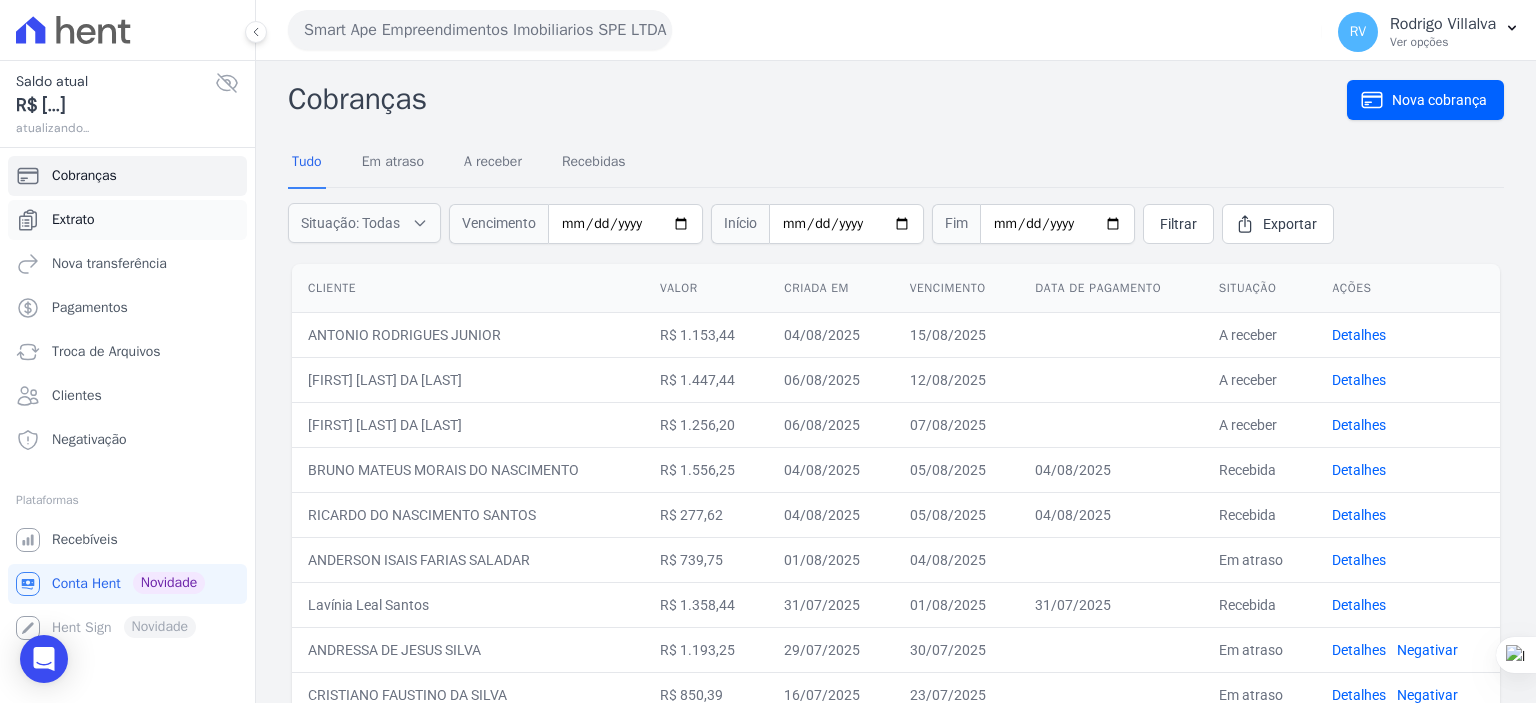 click on "Extrato" at bounding box center (73, 220) 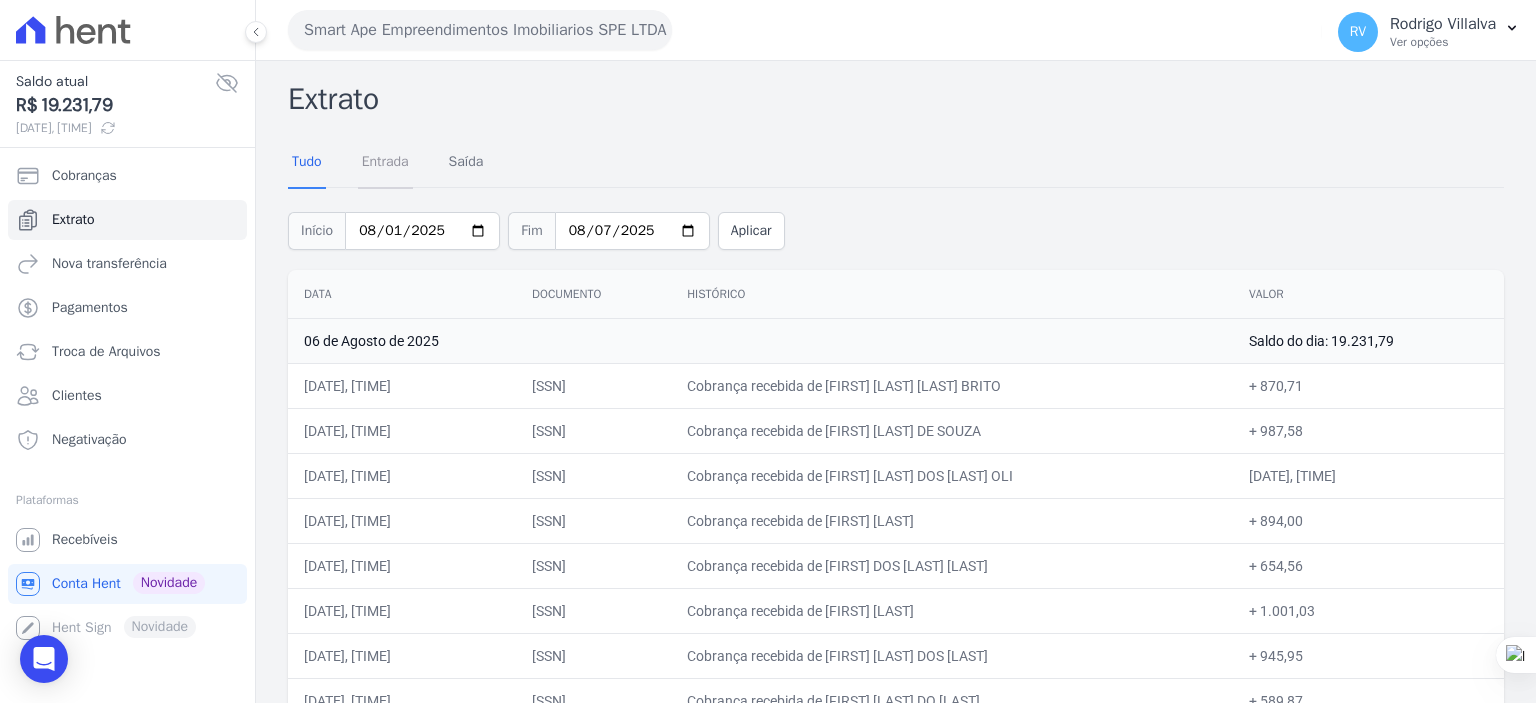 click on "Entrada" at bounding box center (385, 163) 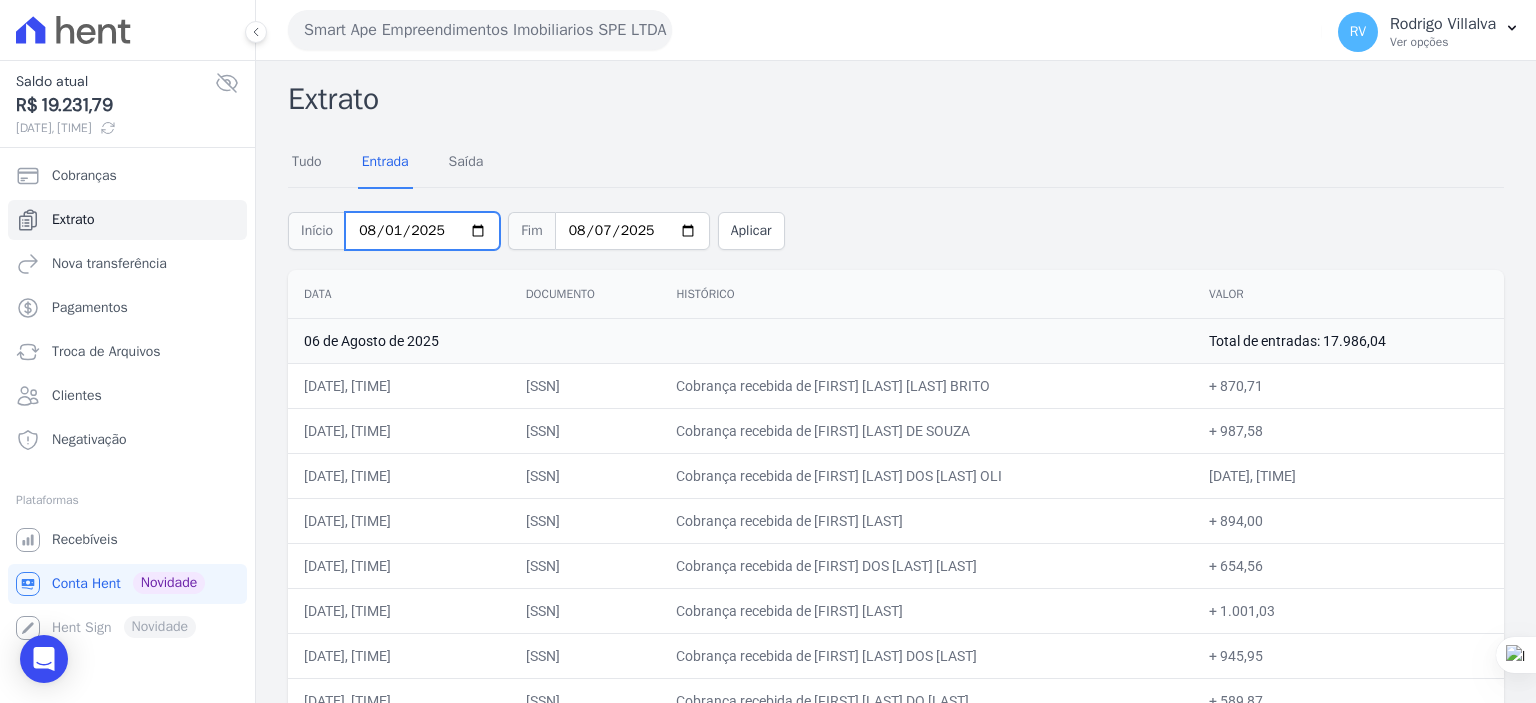 click on "2025-08-01" at bounding box center [422, 231] 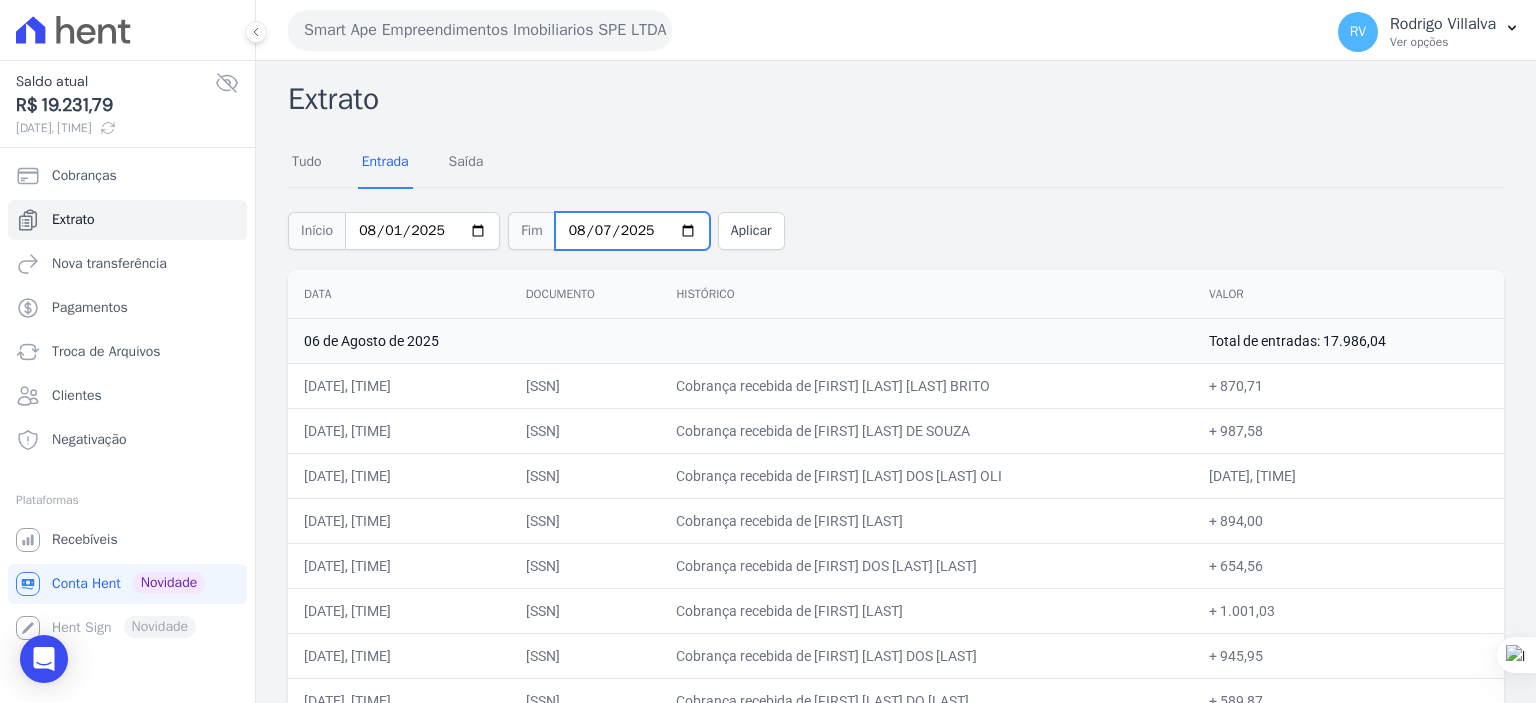 click on "2025-08-07" at bounding box center [632, 231] 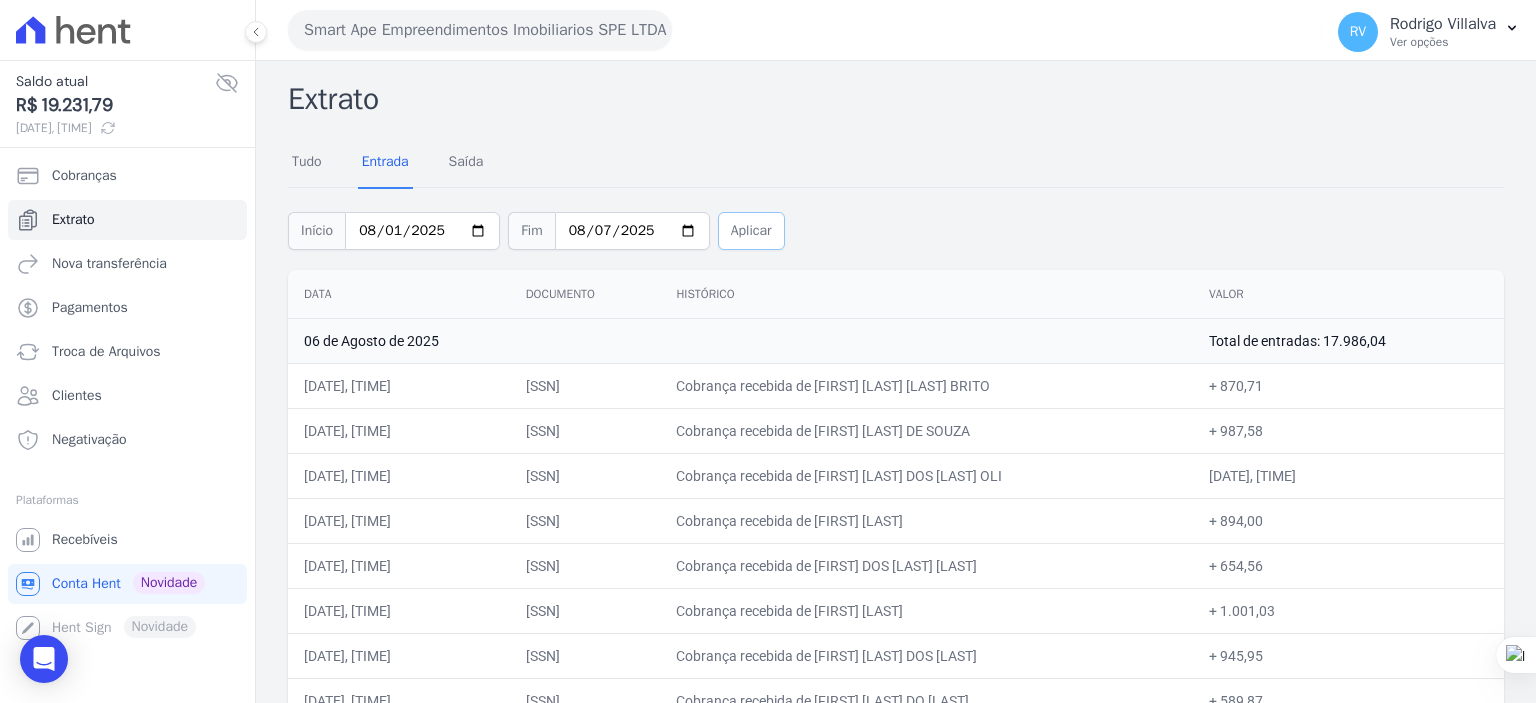 click on "Aplicar" at bounding box center [751, 231] 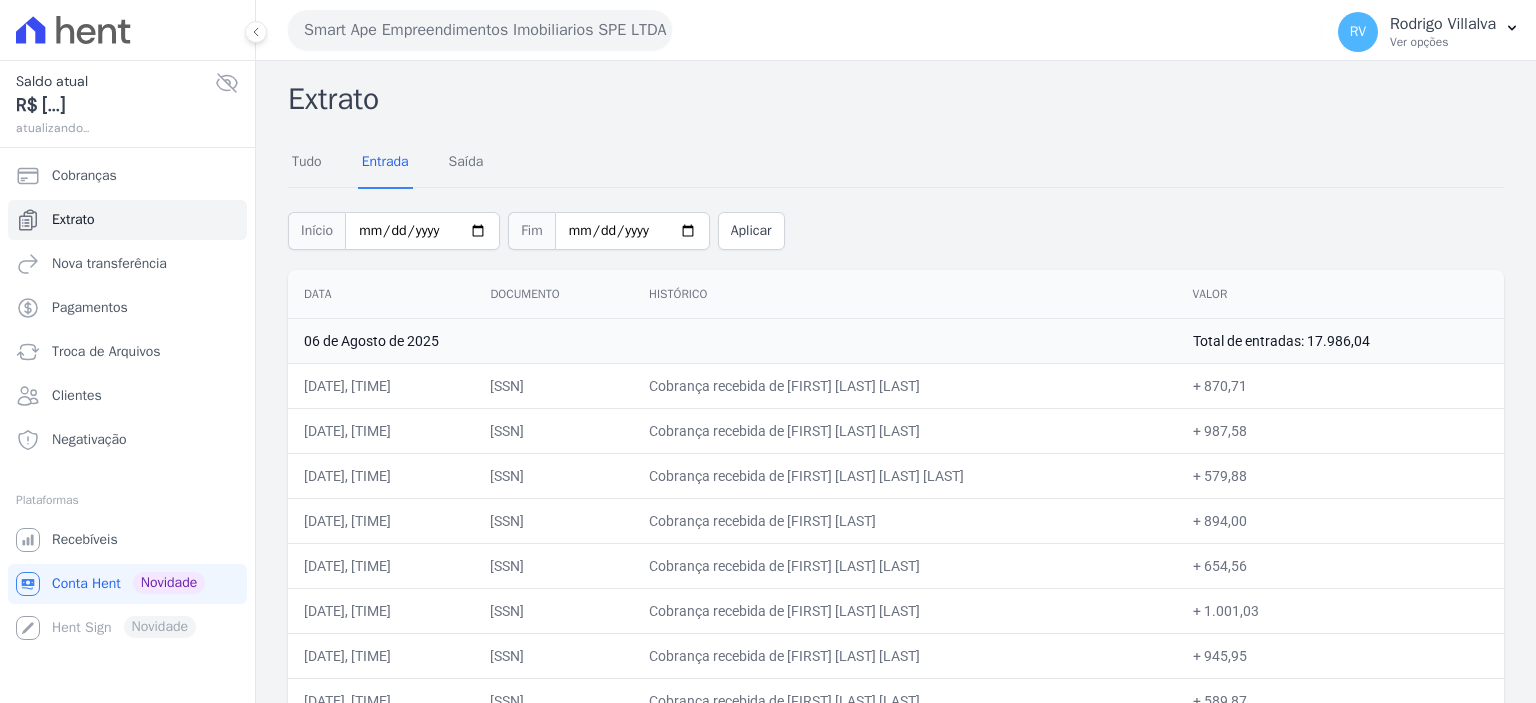 scroll, scrollTop: 0, scrollLeft: 0, axis: both 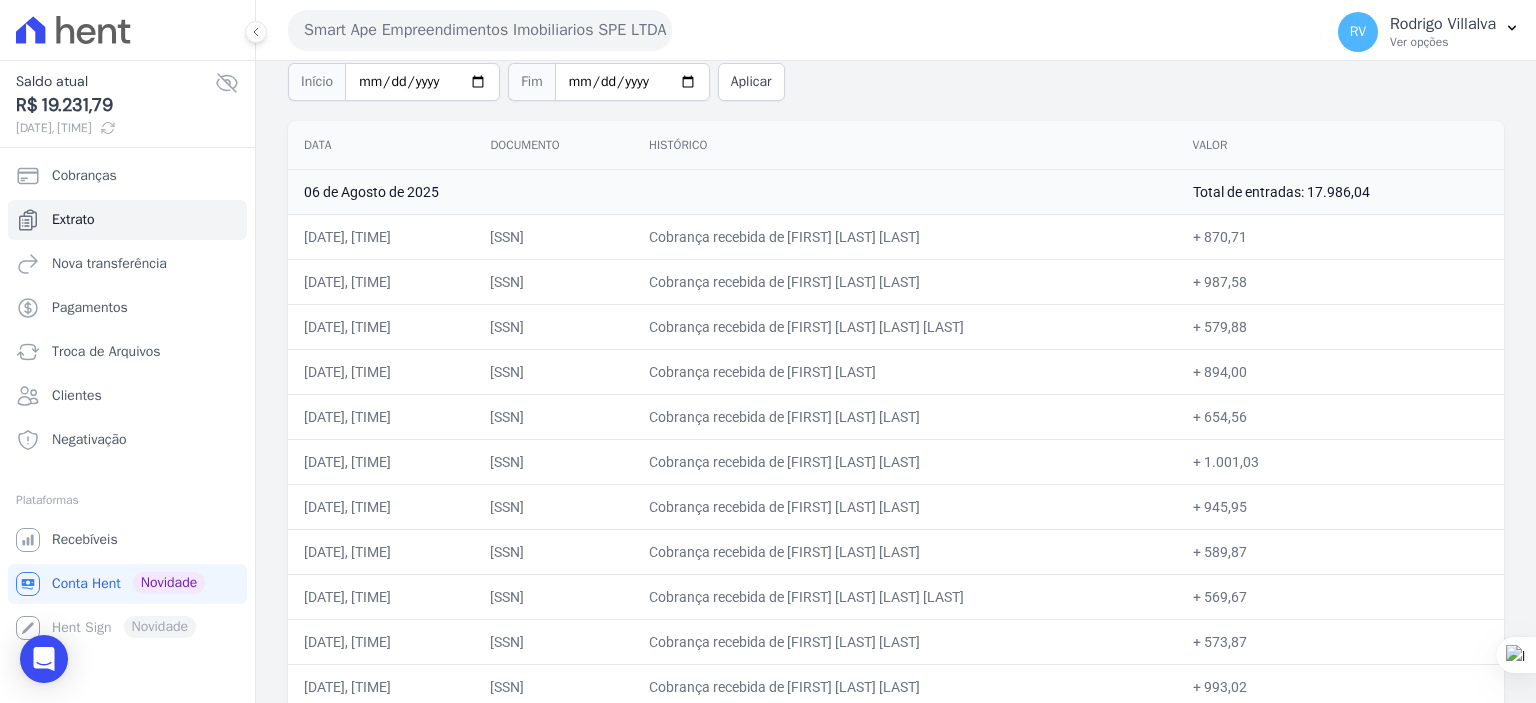 drag, startPoint x: 812, startPoint y: 235, endPoint x: 1012, endPoint y: 239, distance: 200.04 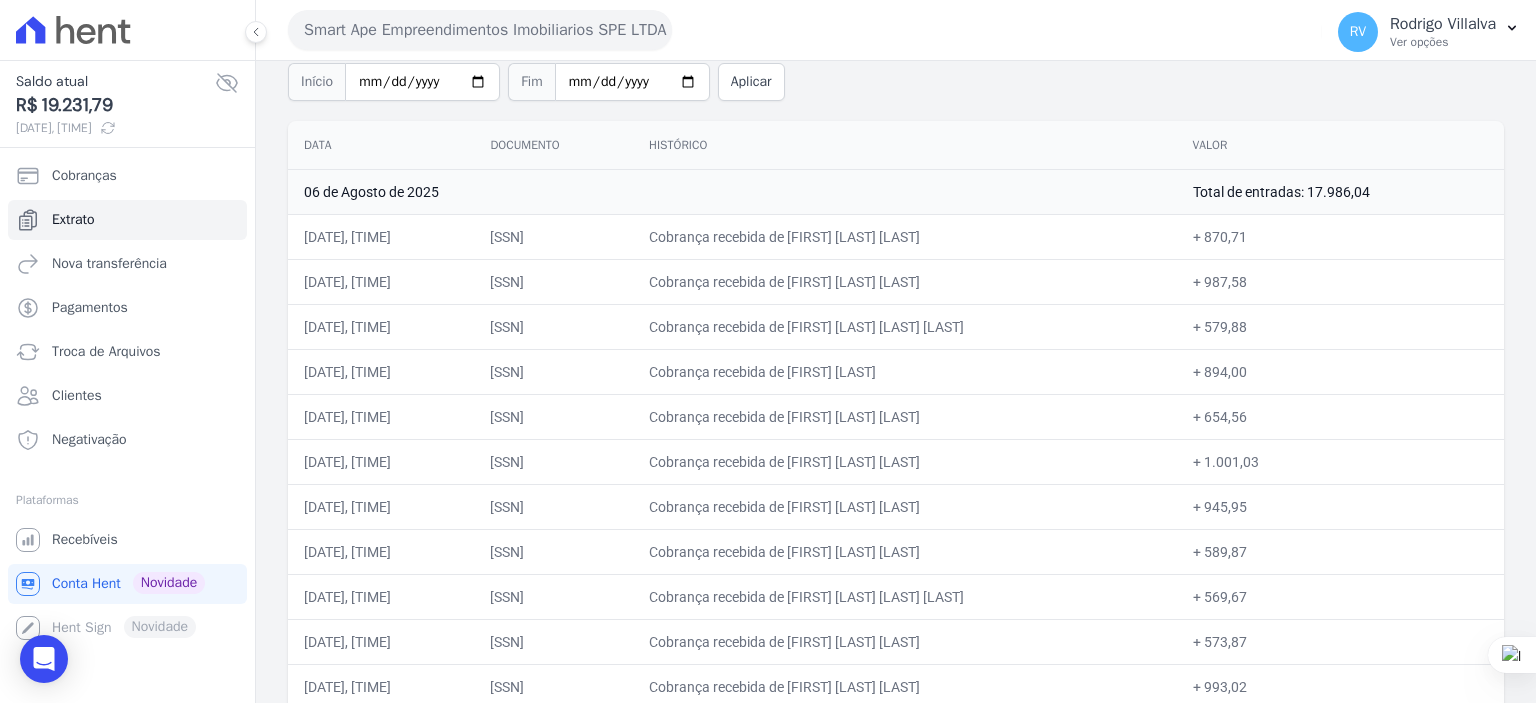 copy on "[FIRST] [LAST] [LAST]" 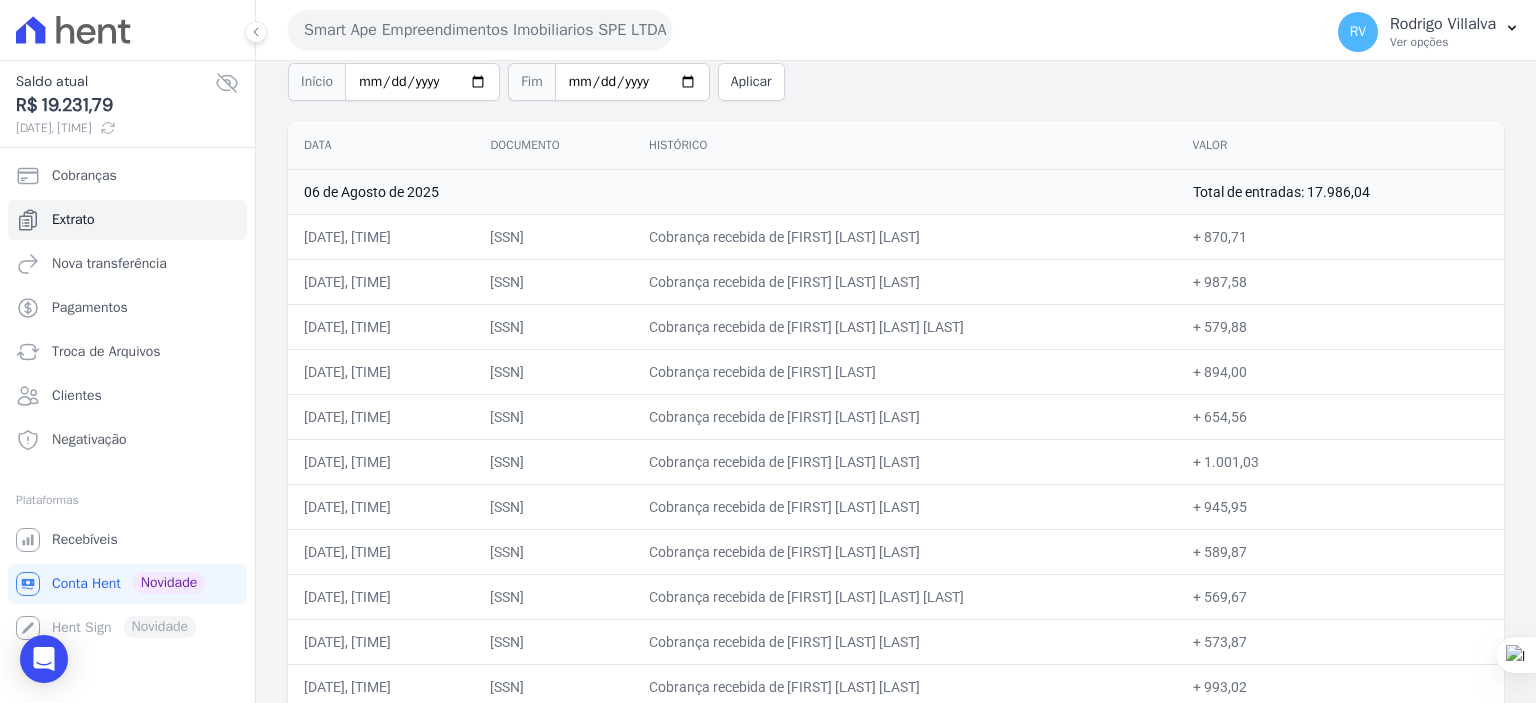 drag, startPoint x: 1244, startPoint y: 237, endPoint x: 1280, endPoint y: 243, distance: 36.496574 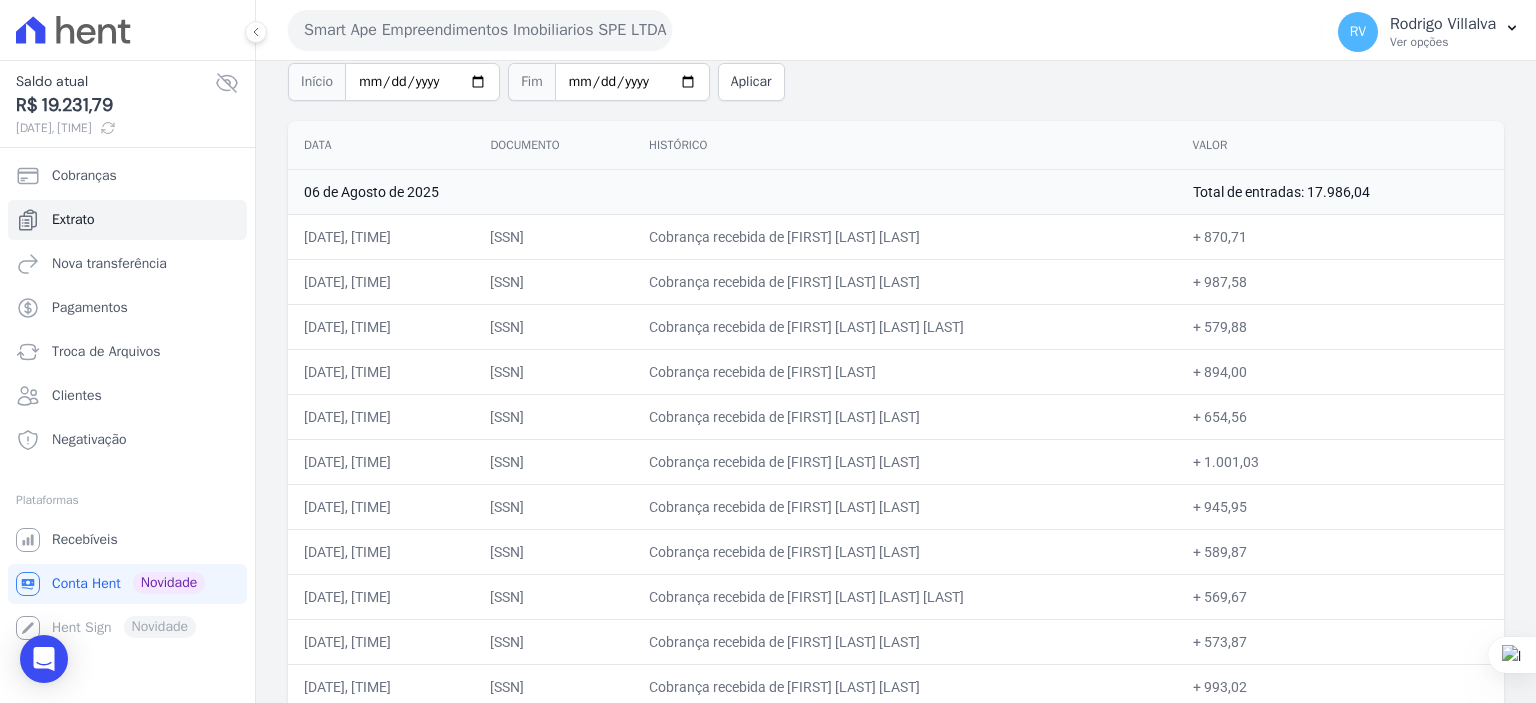 copy on "870,71" 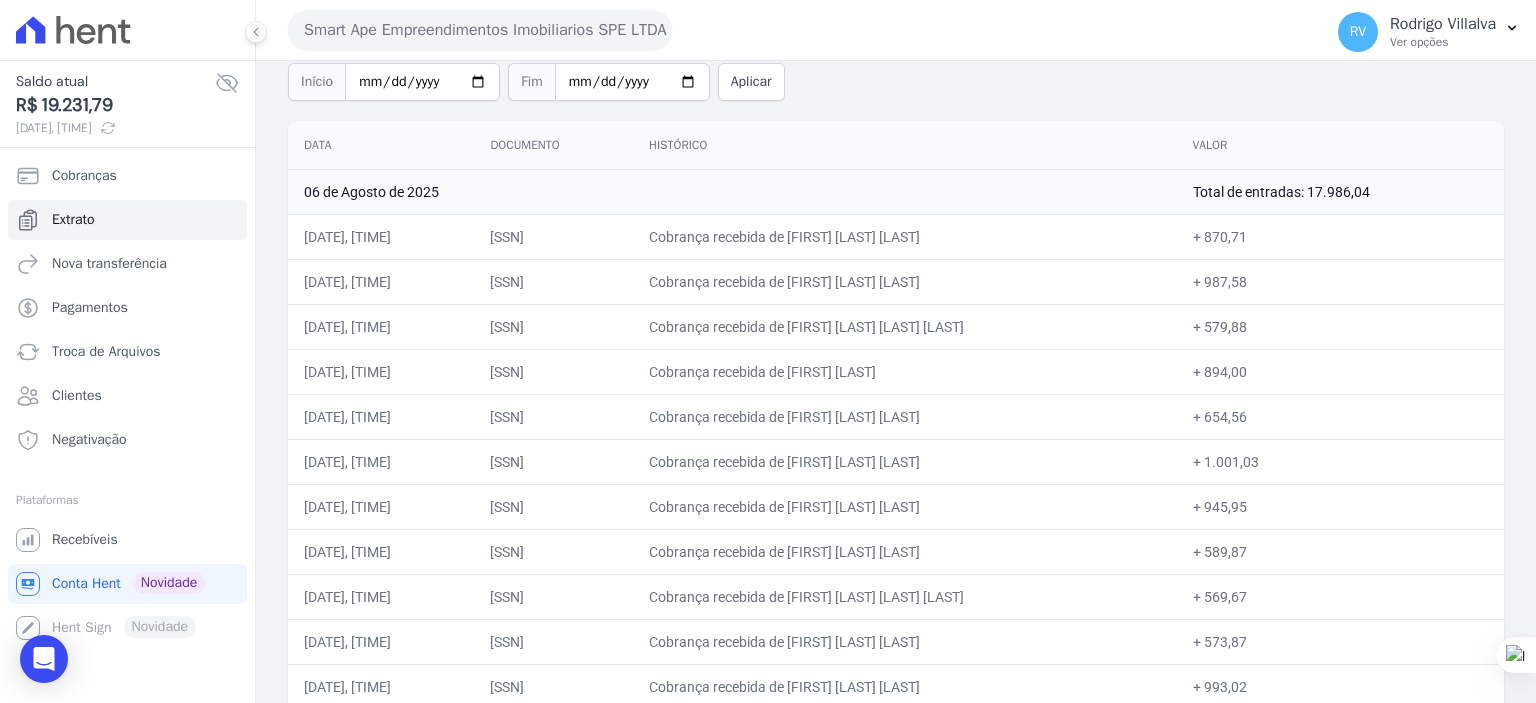 click on "+
987,58" at bounding box center [1340, 281] 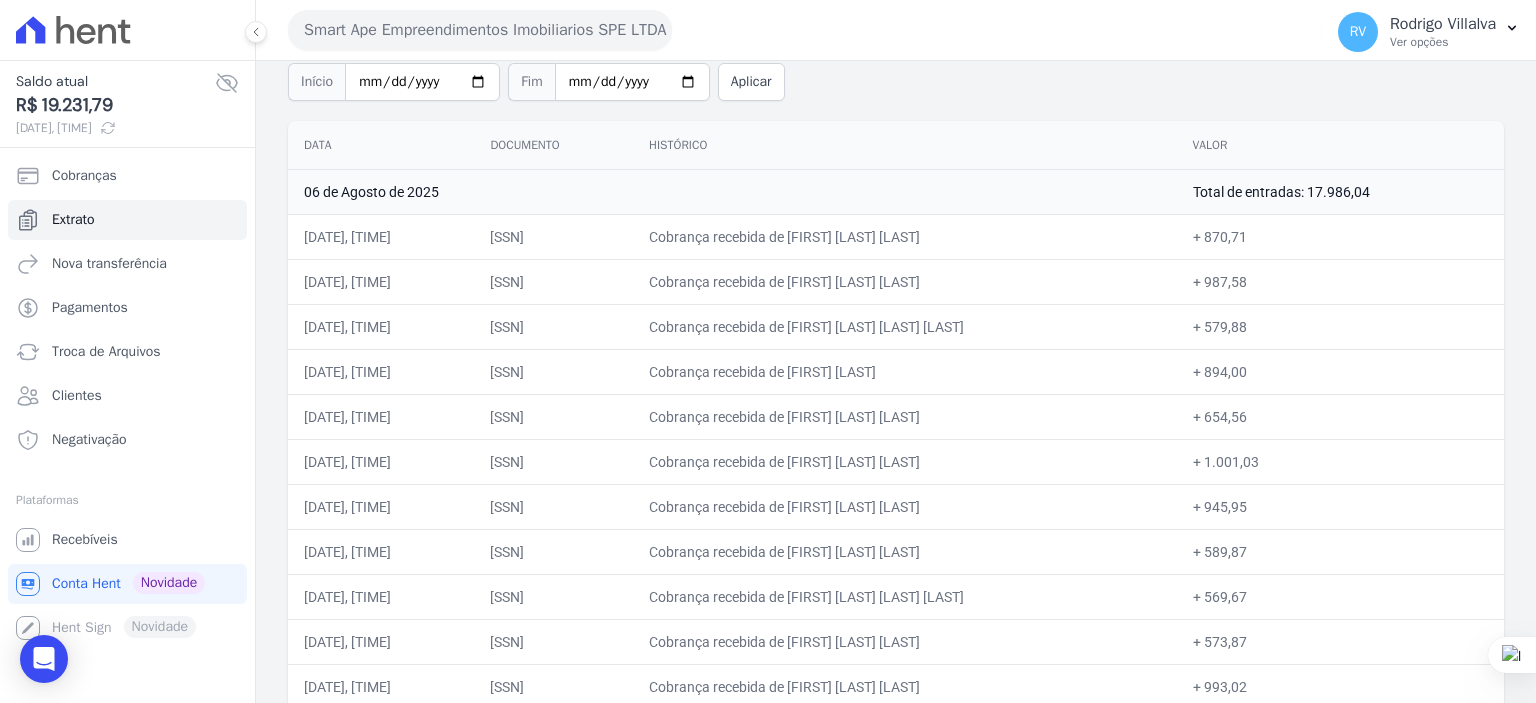 copy on "987,58" 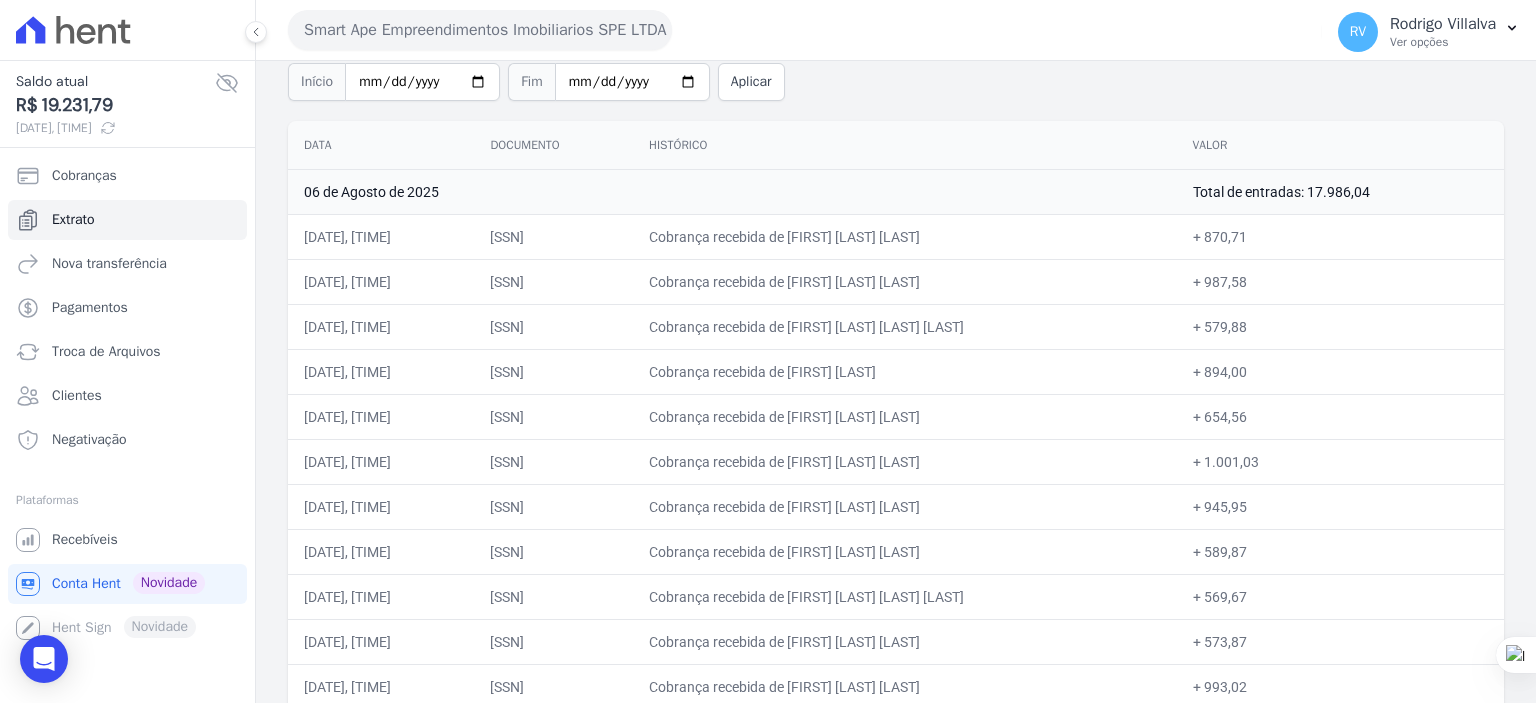 drag, startPoint x: 811, startPoint y: 323, endPoint x: 1000, endPoint y: 321, distance: 189.01057 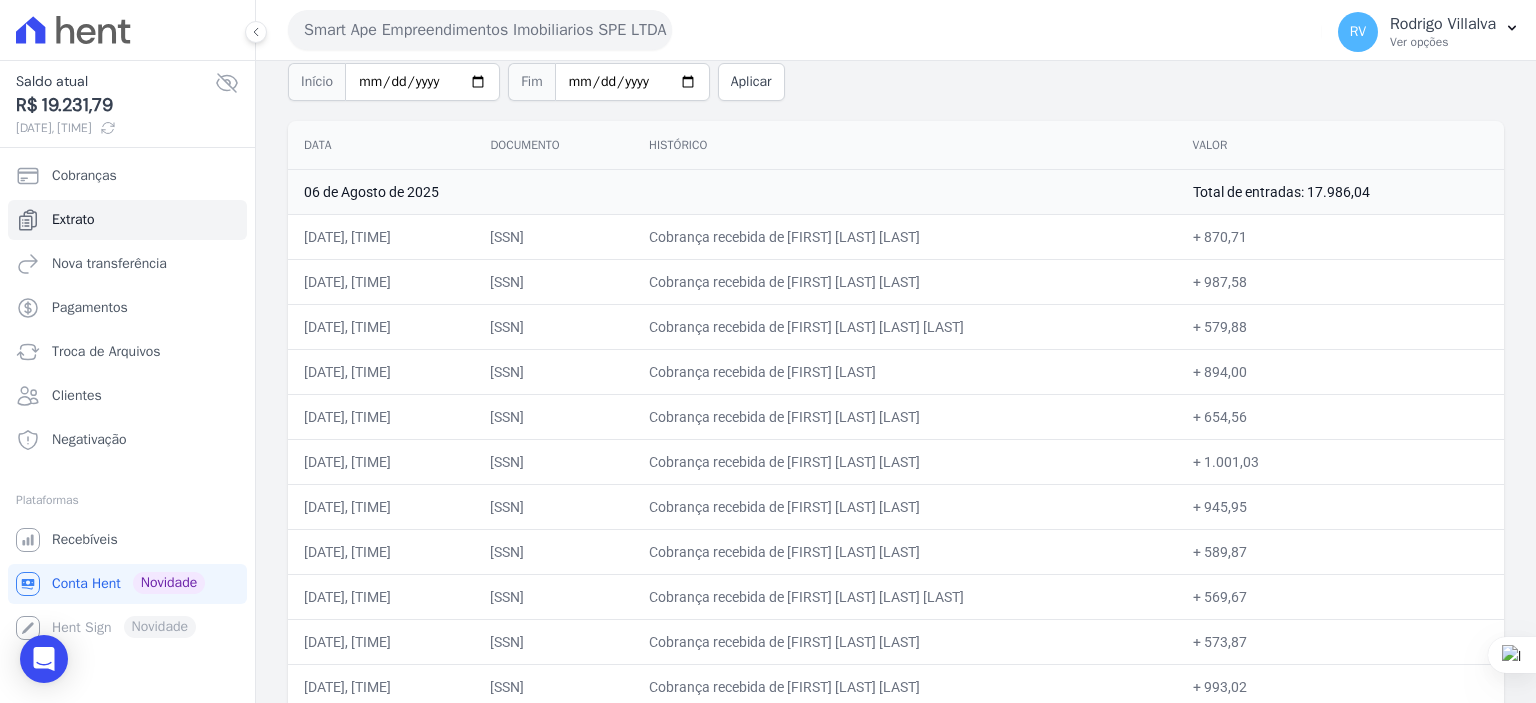 copy on "[FIRST] [LAST] [LAST]" 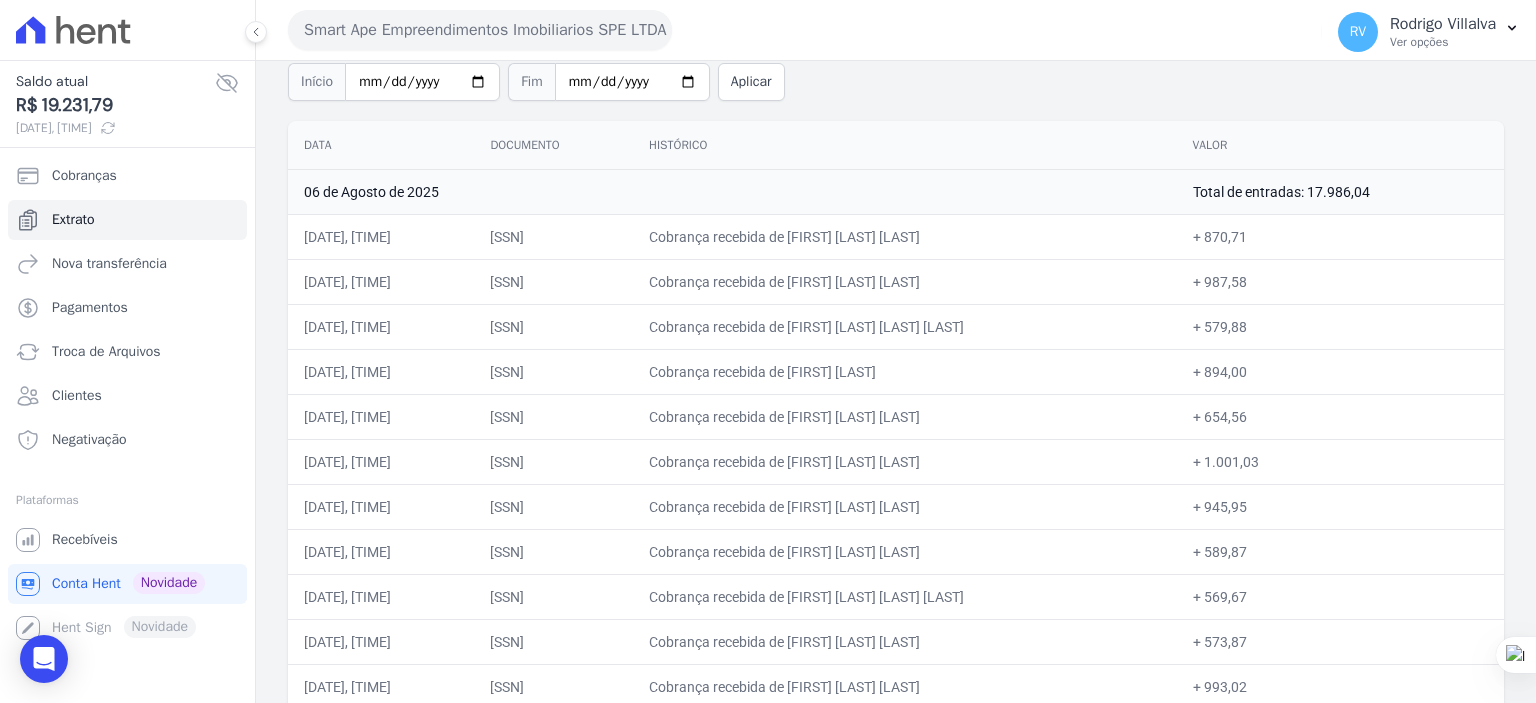 copy on "[FIRST] [LAST] [LAST]" 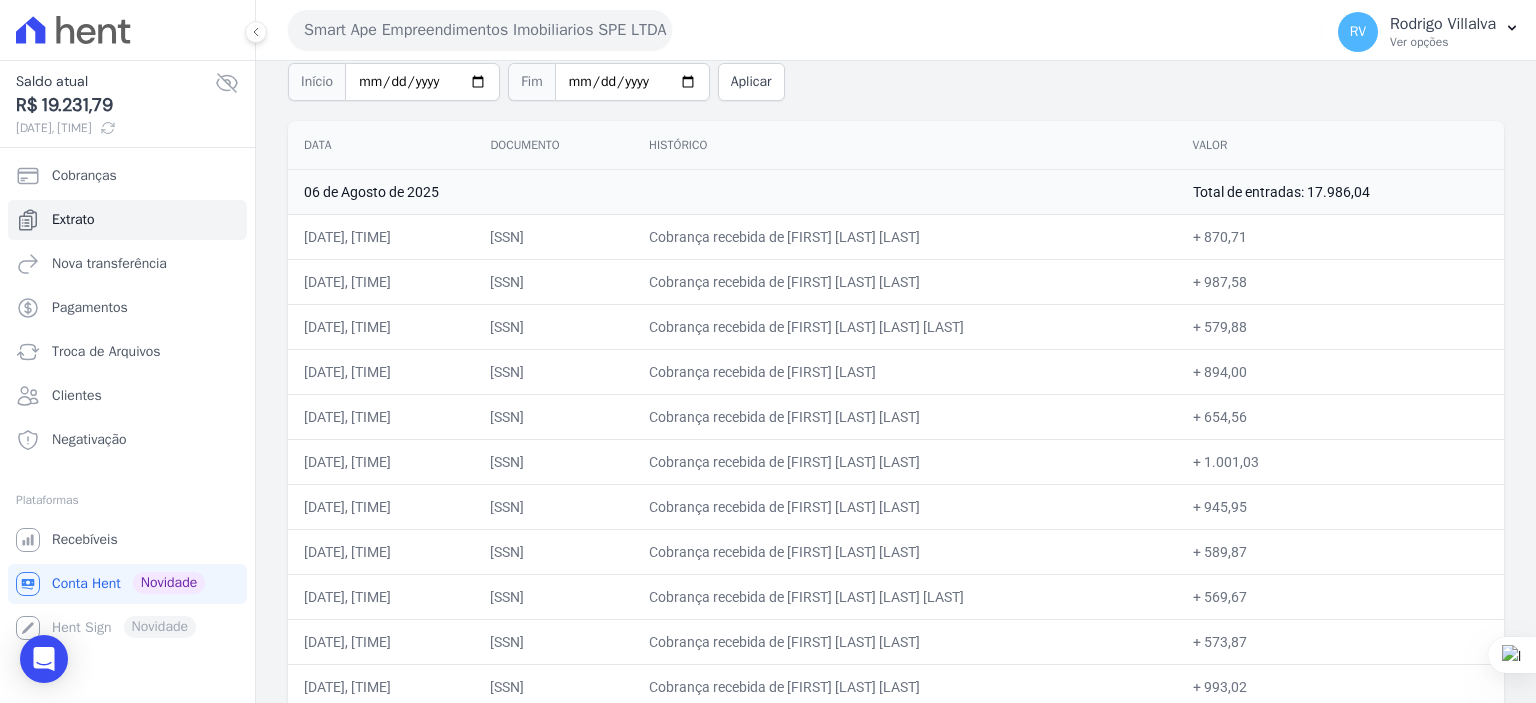 drag, startPoint x: 812, startPoint y: 499, endPoint x: 1000, endPoint y: 502, distance: 188.02394 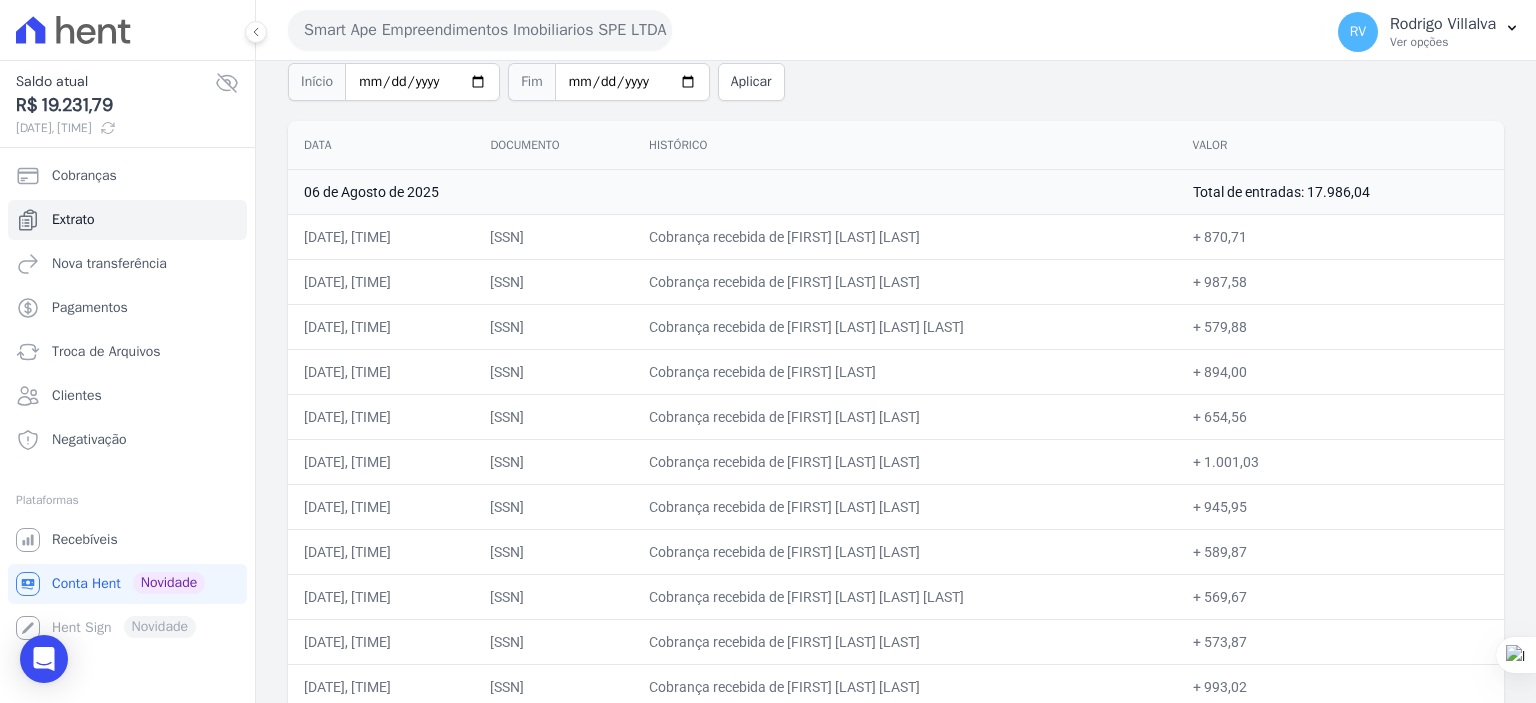 drag, startPoint x: 1239, startPoint y: 498, endPoint x: 1284, endPoint y: 502, distance: 45.17743 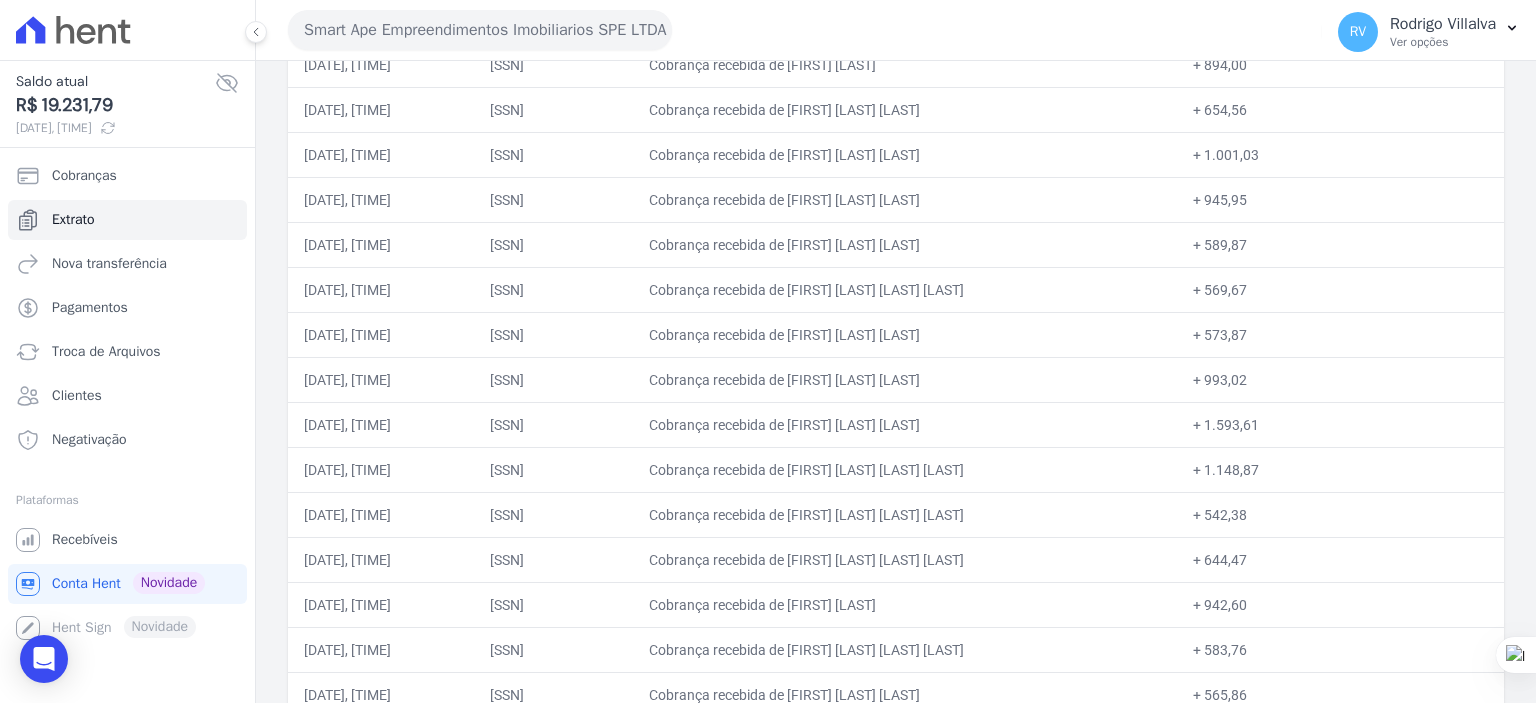 scroll, scrollTop: 449, scrollLeft: 0, axis: vertical 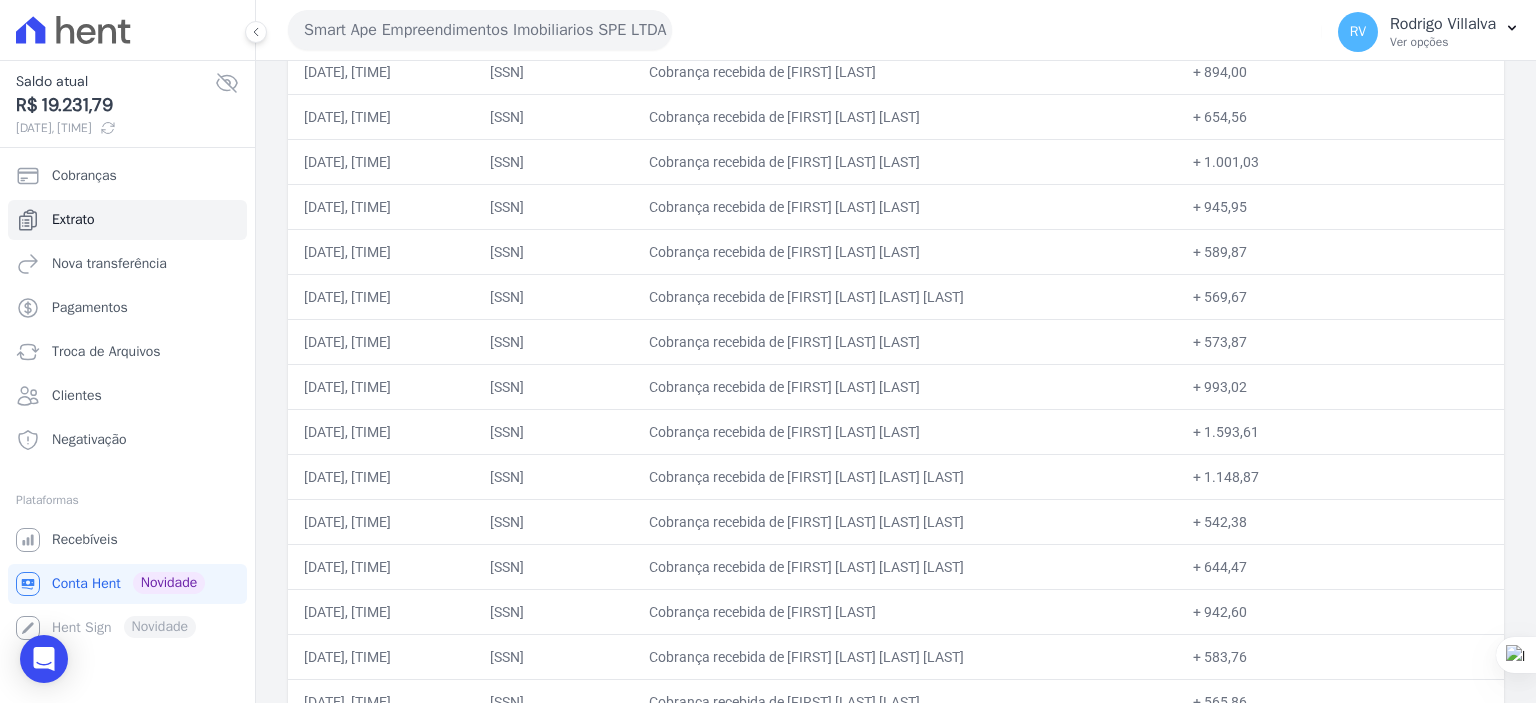 drag, startPoint x: 1244, startPoint y: 293, endPoint x: 1274, endPoint y: 291, distance: 30.066593 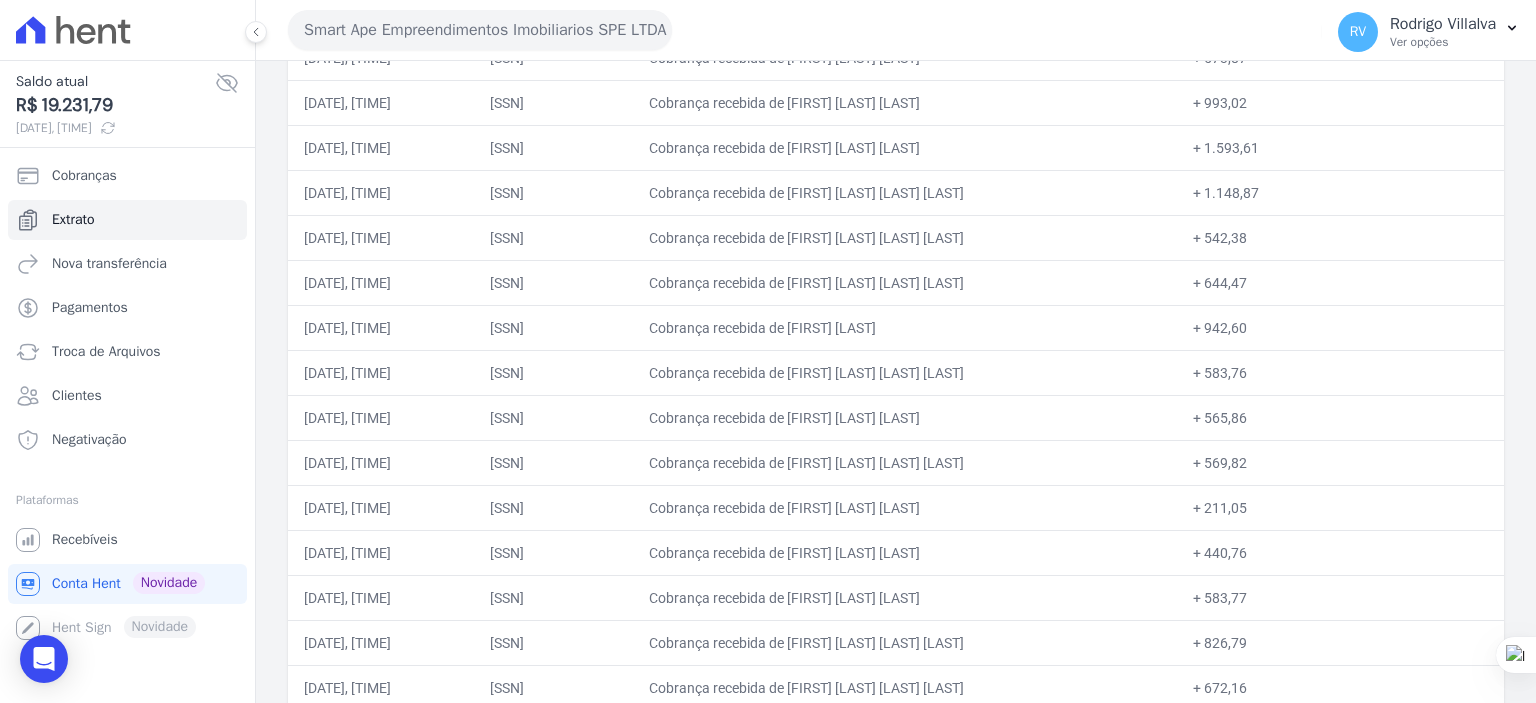 scroll, scrollTop: 749, scrollLeft: 0, axis: vertical 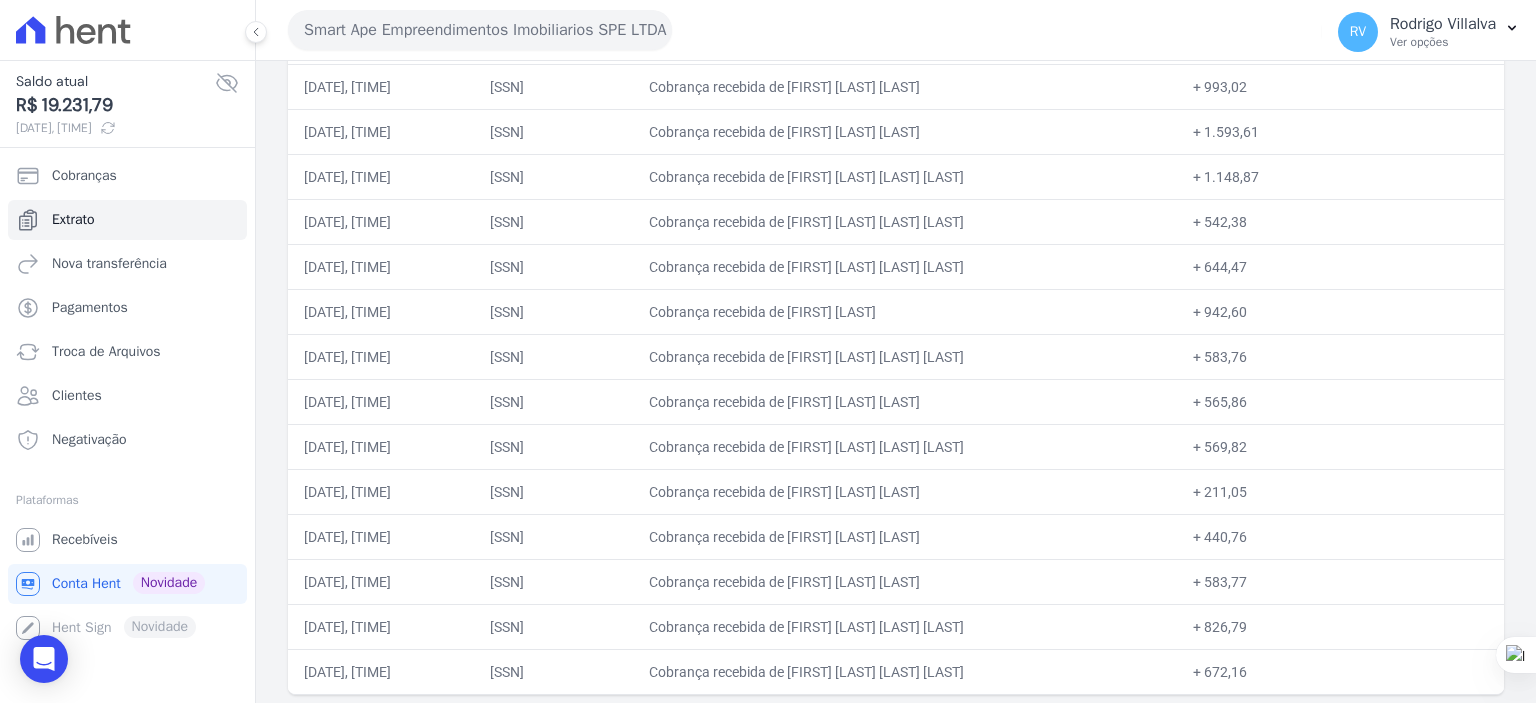 drag, startPoint x: 1242, startPoint y: 219, endPoint x: 1280, endPoint y: 217, distance: 38.052597 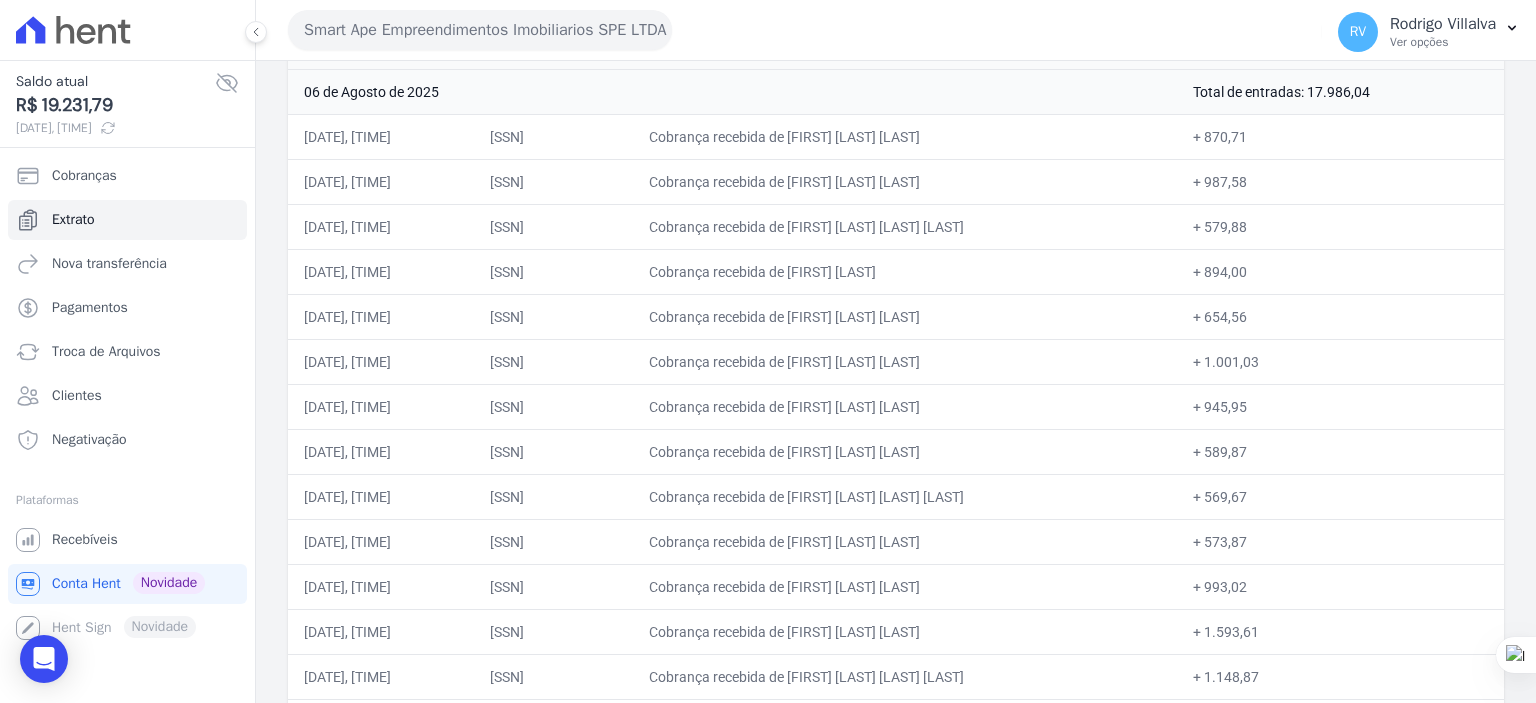 scroll, scrollTop: 0, scrollLeft: 0, axis: both 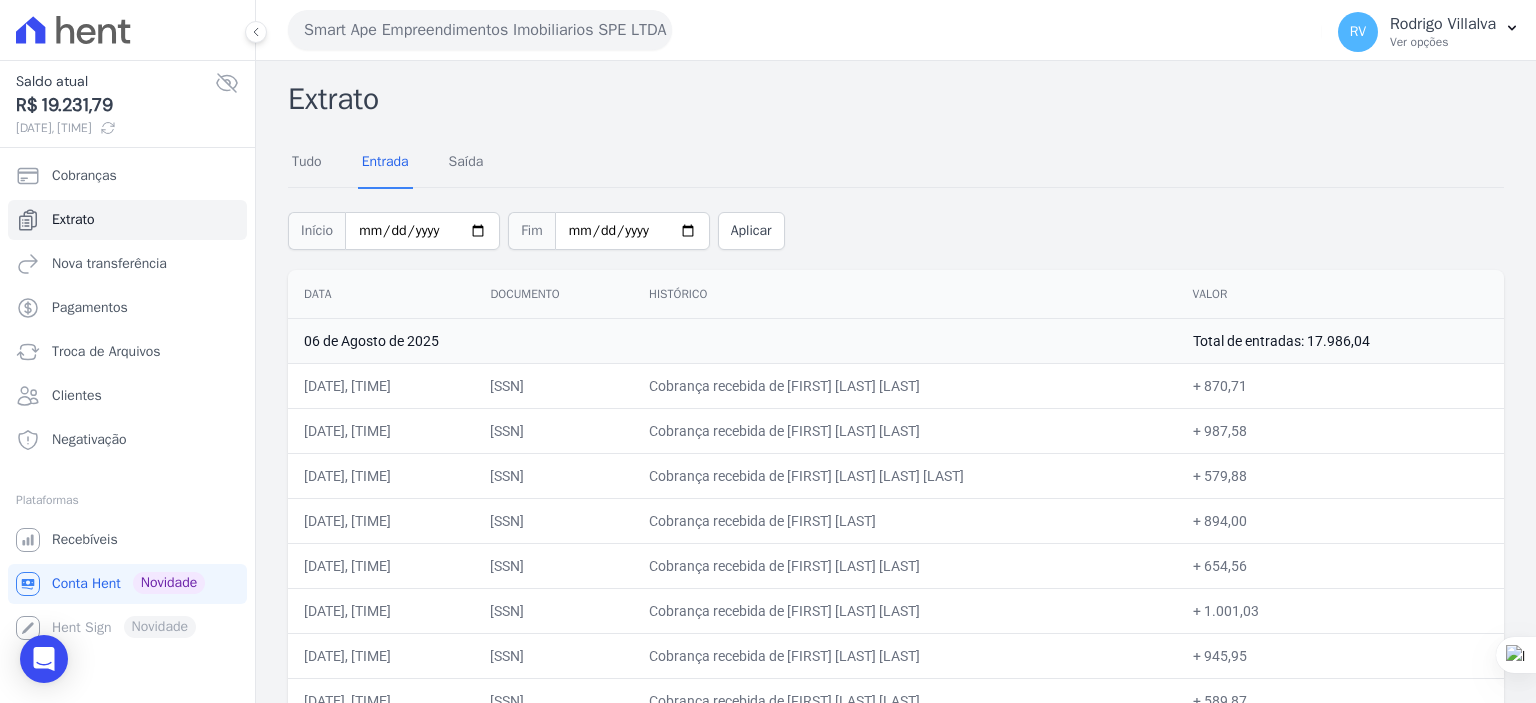 drag, startPoint x: 1382, startPoint y: 351, endPoint x: 1344, endPoint y: 351, distance: 38 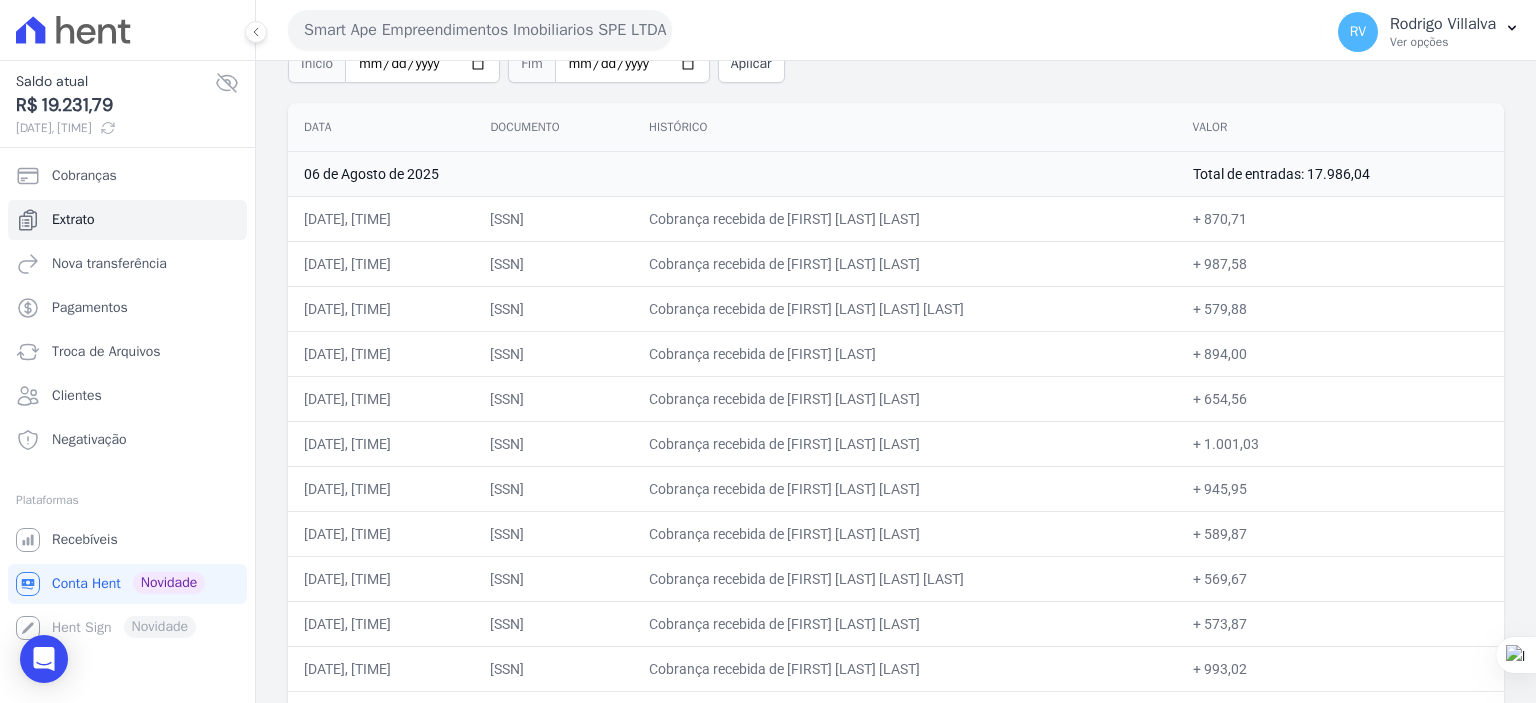 scroll, scrollTop: 49, scrollLeft: 0, axis: vertical 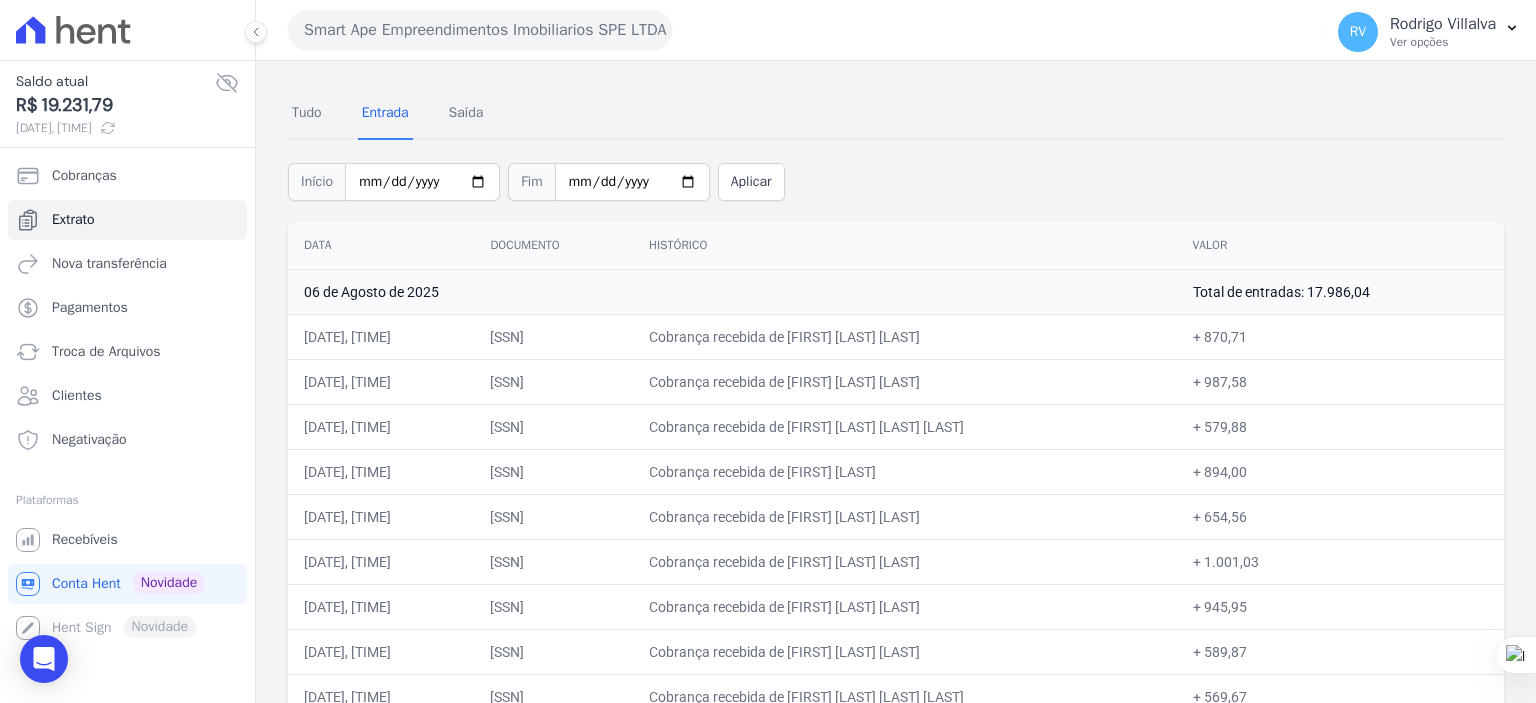 drag, startPoint x: 1240, startPoint y: 647, endPoint x: 1295, endPoint y: 651, distance: 55.145264 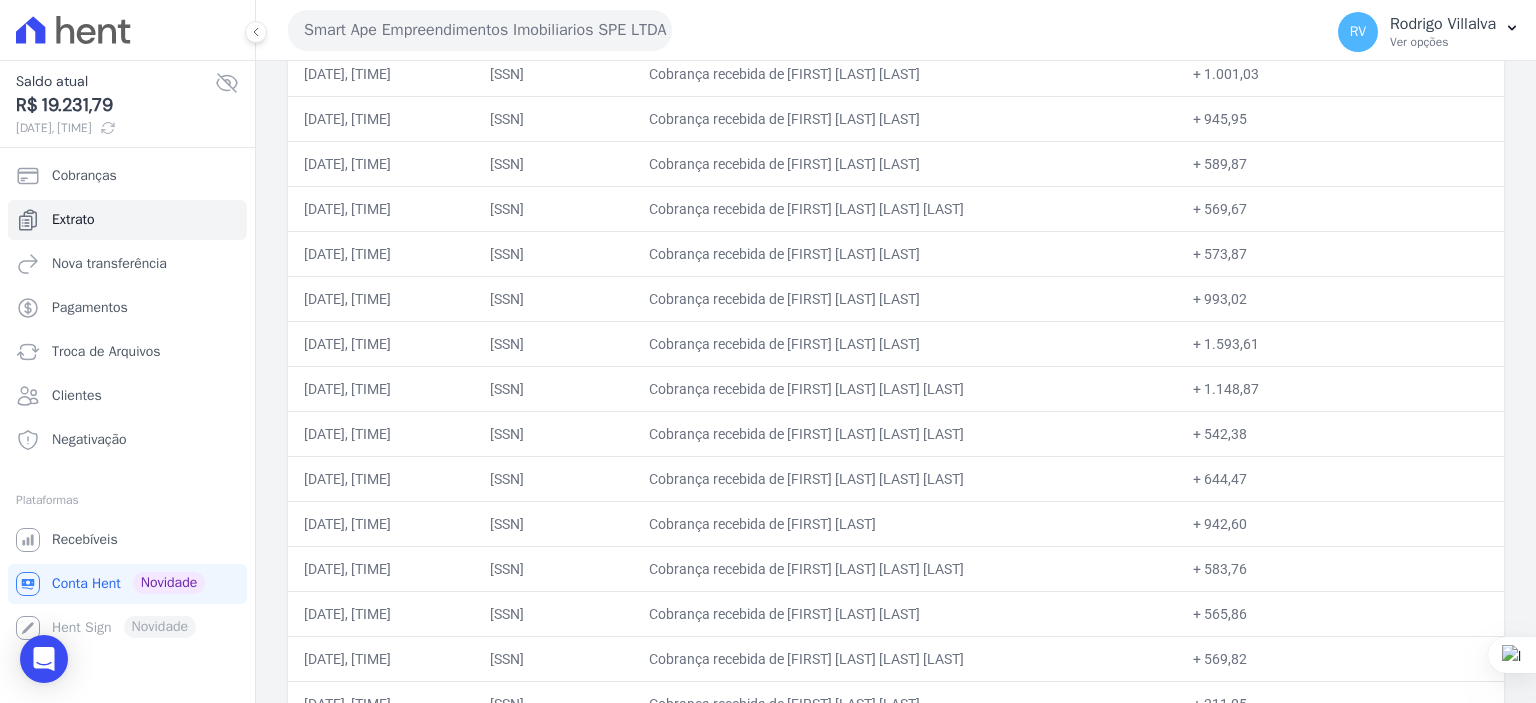 scroll, scrollTop: 549, scrollLeft: 0, axis: vertical 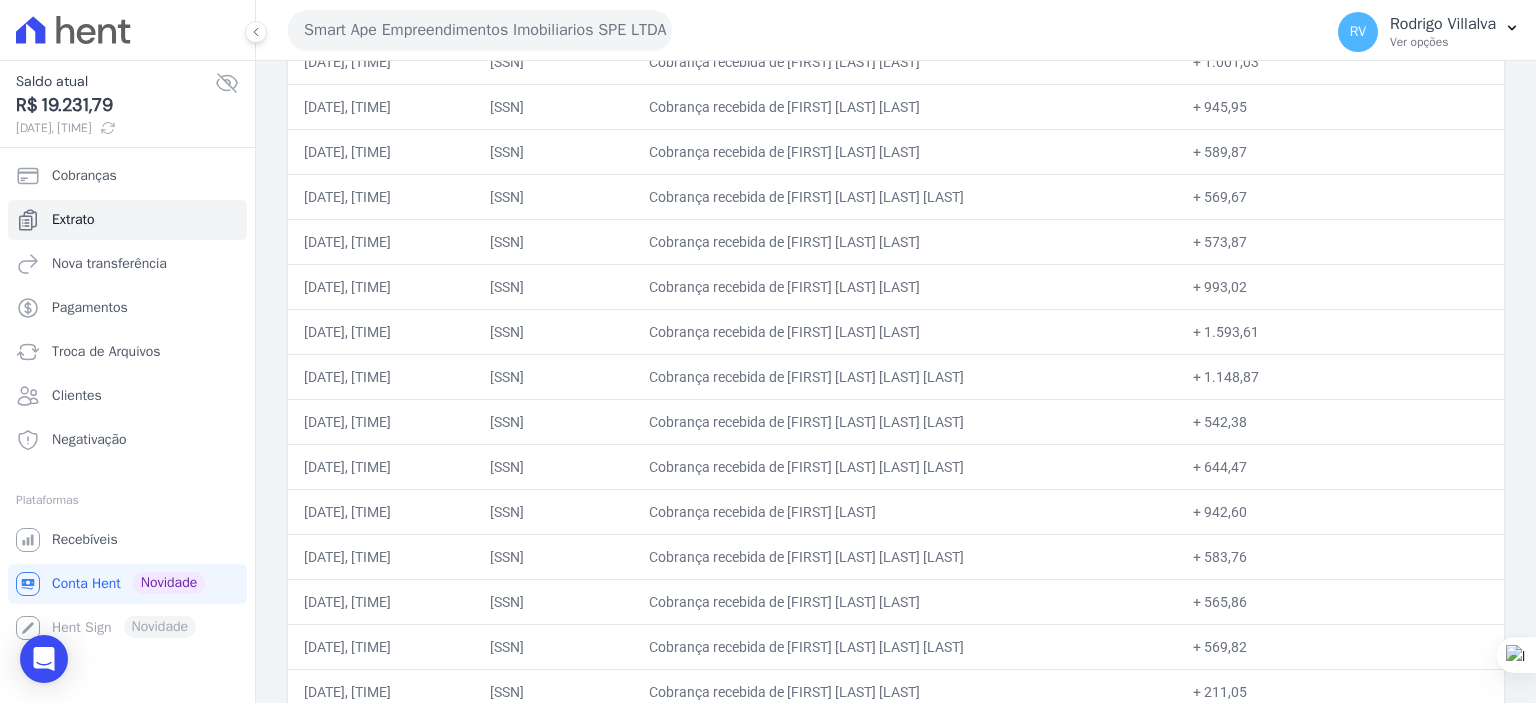 drag, startPoint x: 1237, startPoint y: 199, endPoint x: 1292, endPoint y: 203, distance: 55.145264 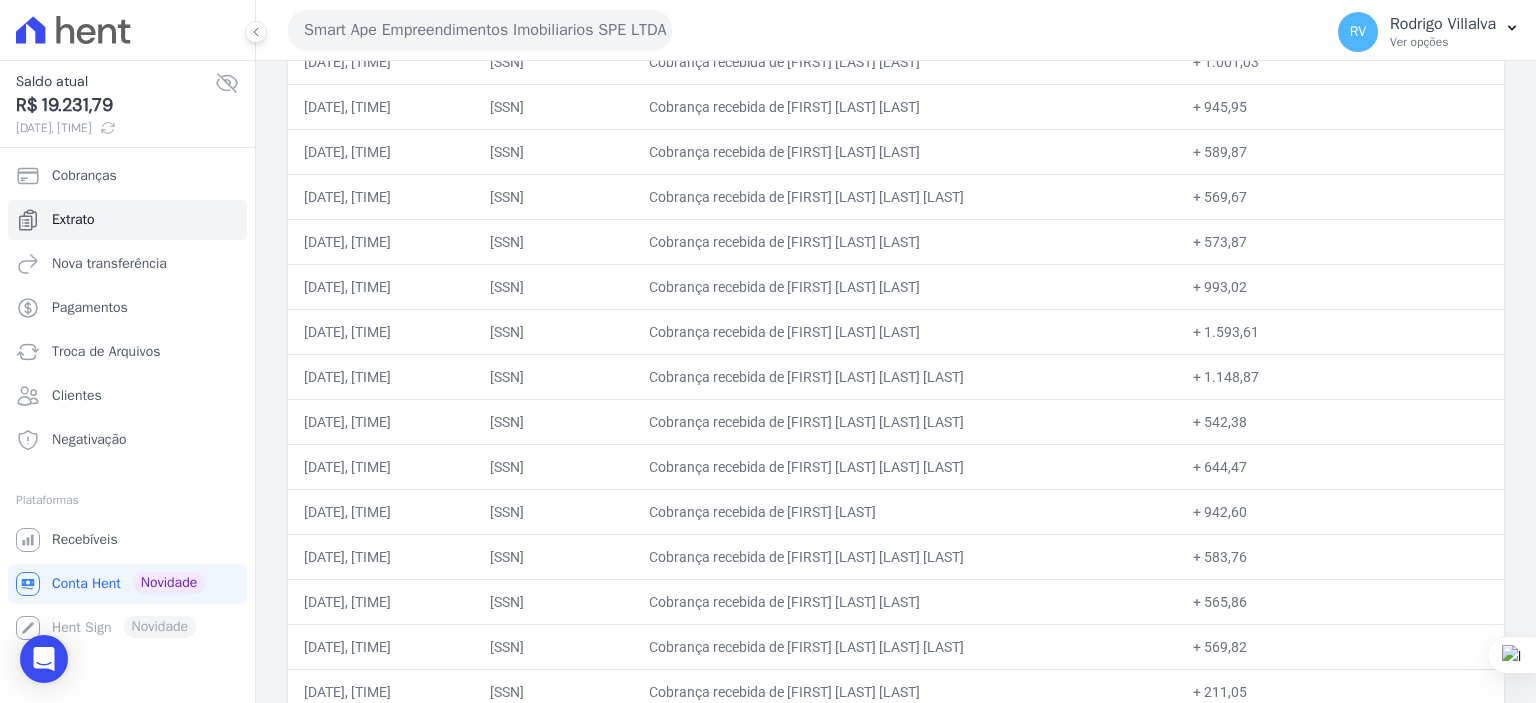 drag, startPoint x: 1246, startPoint y: 242, endPoint x: 1310, endPoint y: 244, distance: 64.03124 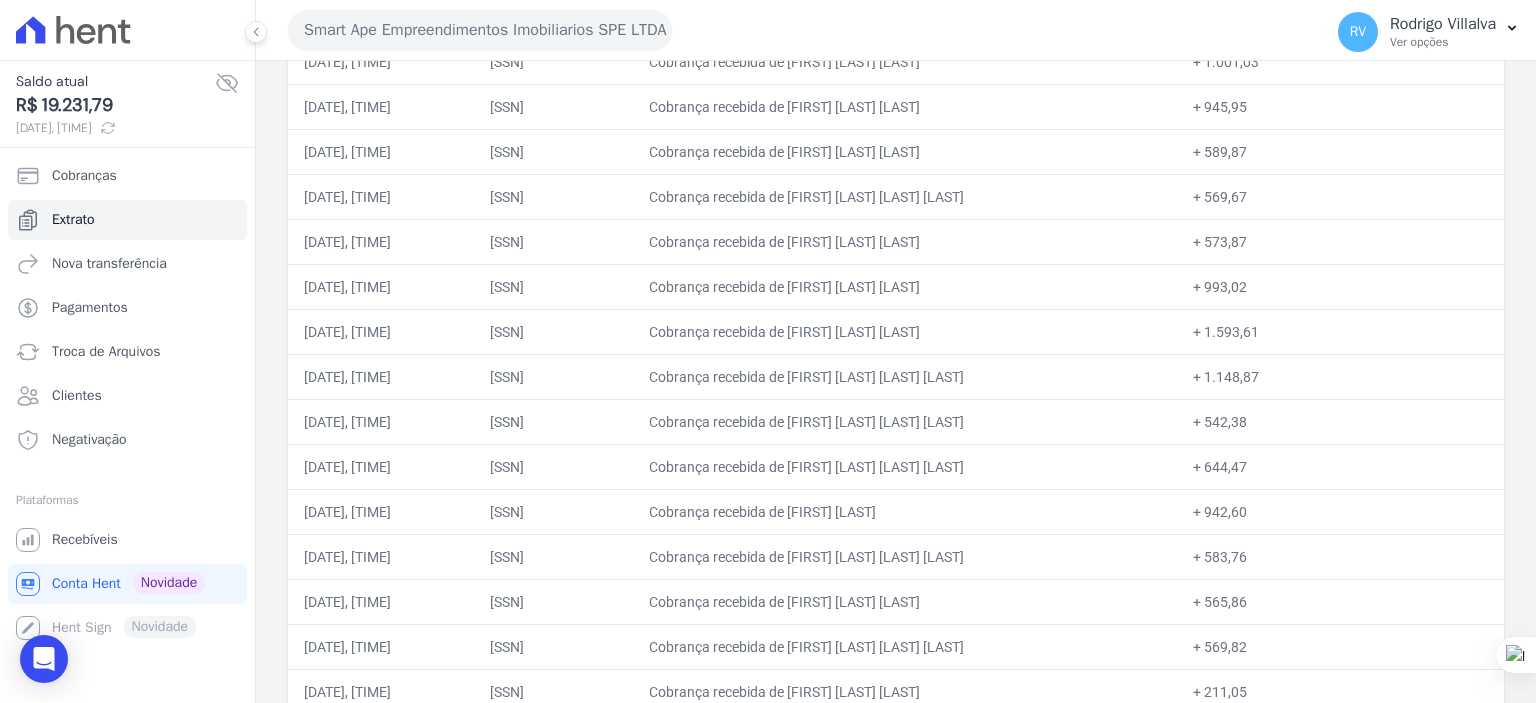 drag, startPoint x: 1232, startPoint y: 460, endPoint x: 1280, endPoint y: 459, distance: 48.010414 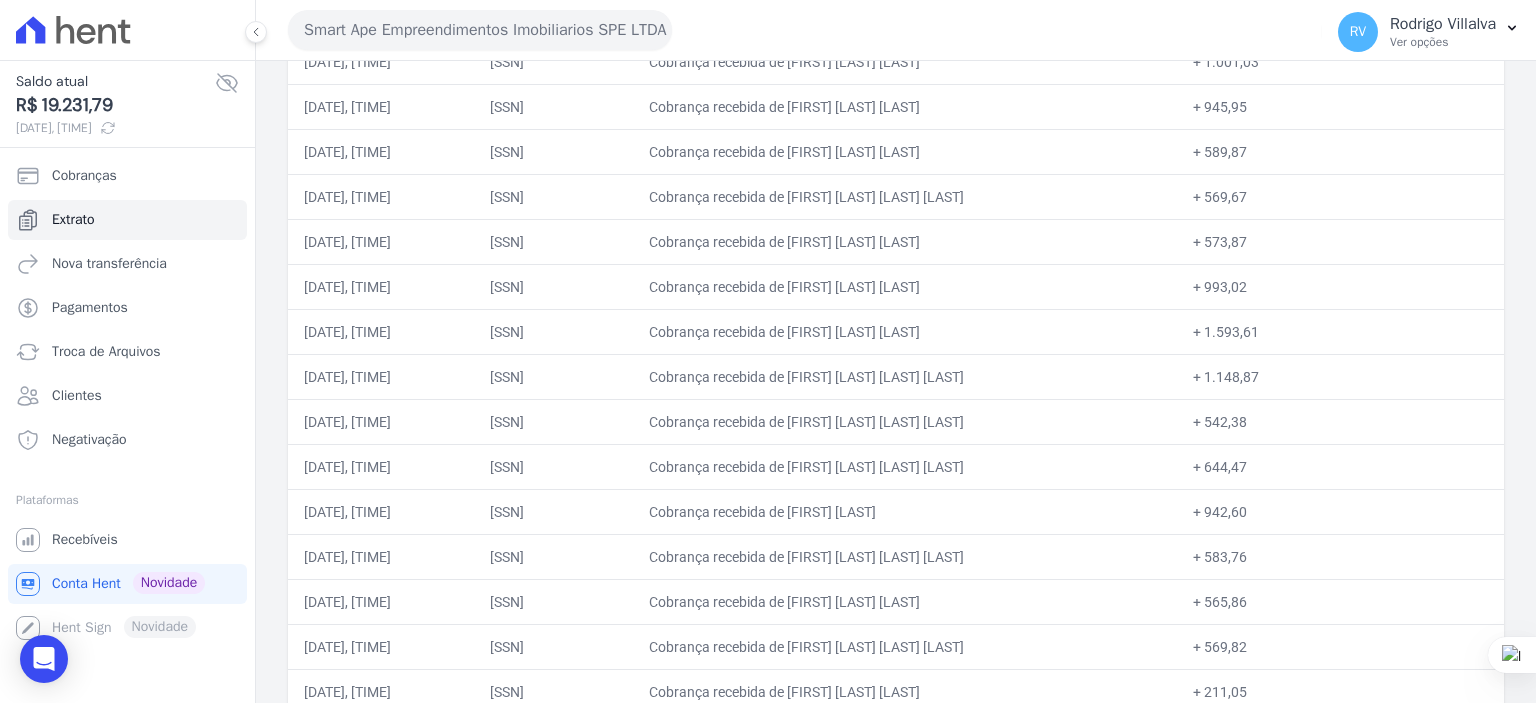 drag, startPoint x: 1243, startPoint y: 498, endPoint x: 1290, endPoint y: 510, distance: 48.507732 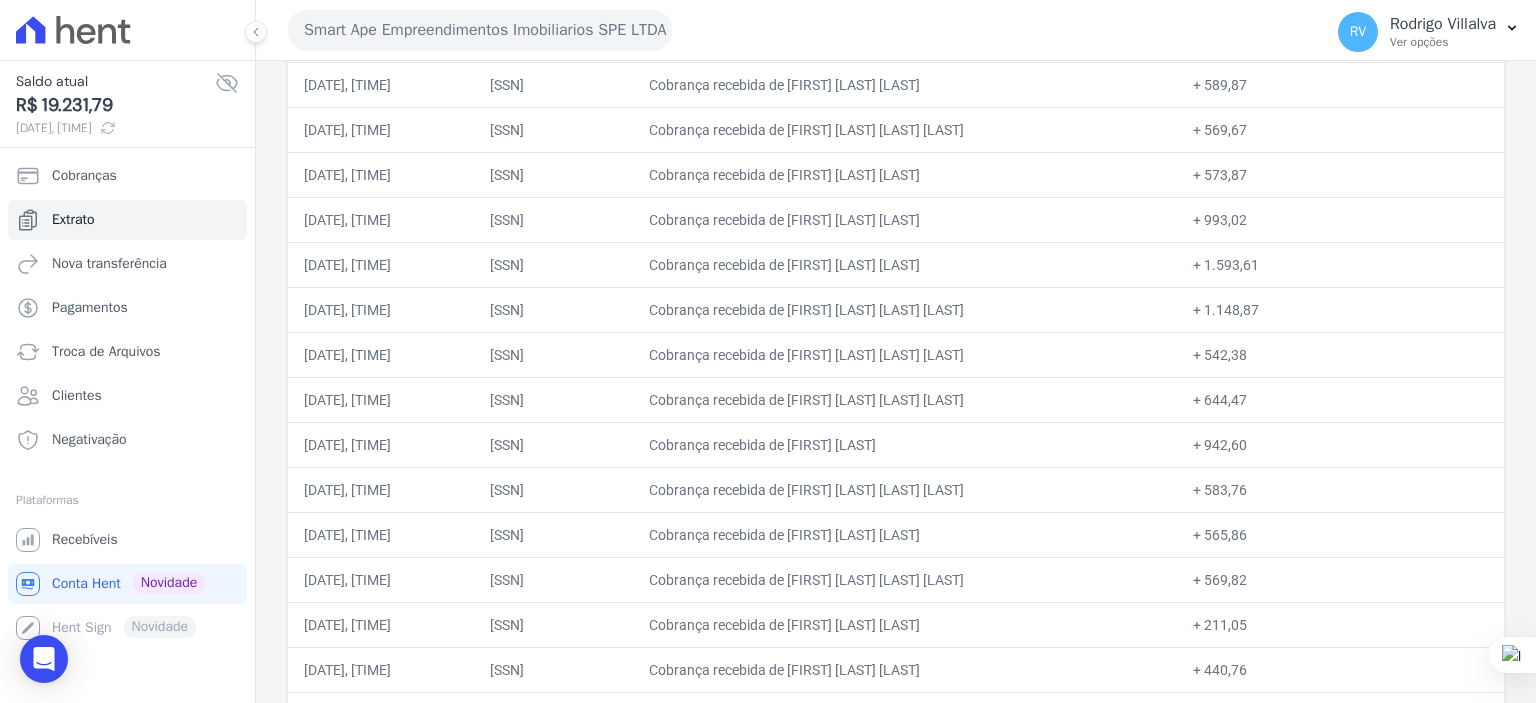 scroll, scrollTop: 649, scrollLeft: 0, axis: vertical 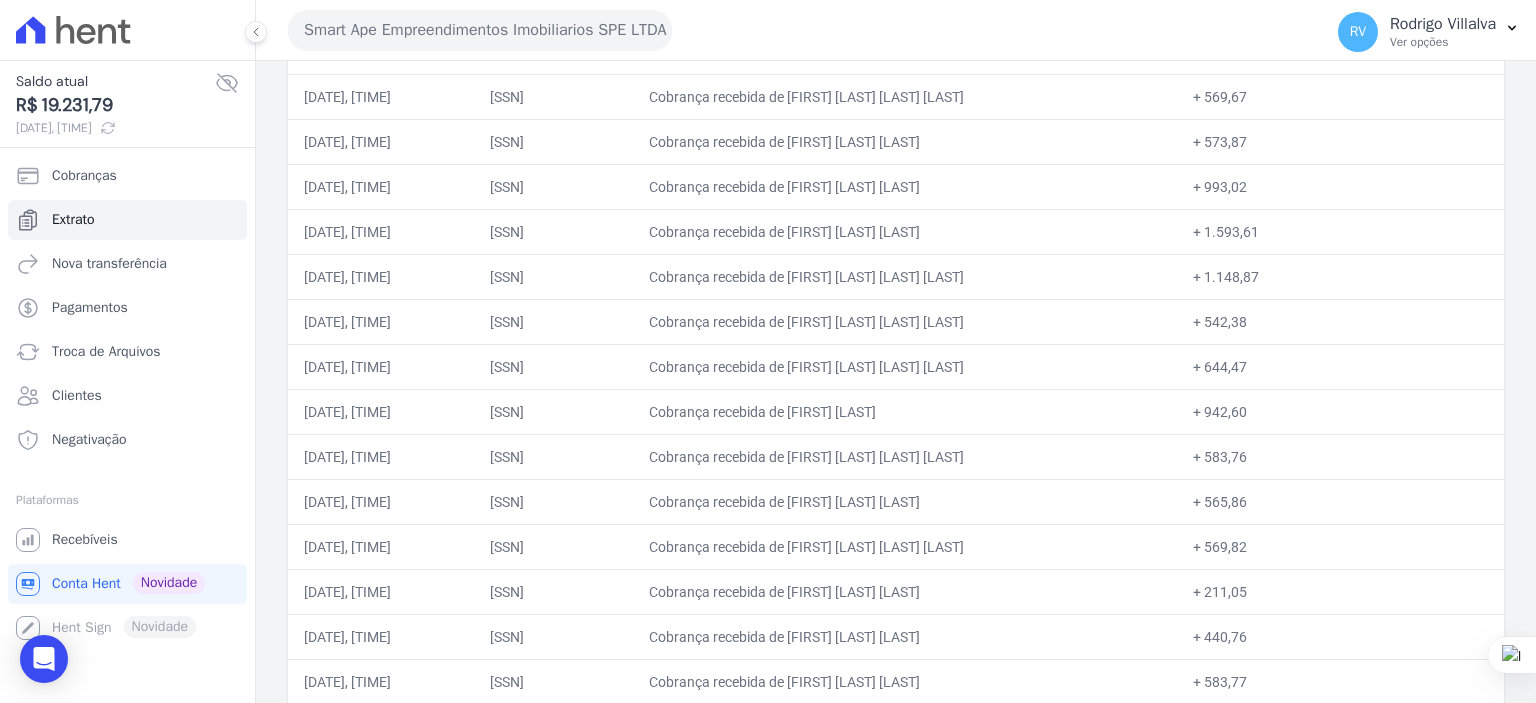 drag, startPoint x: 828, startPoint y: 582, endPoint x: 1016, endPoint y: 586, distance: 188.04254 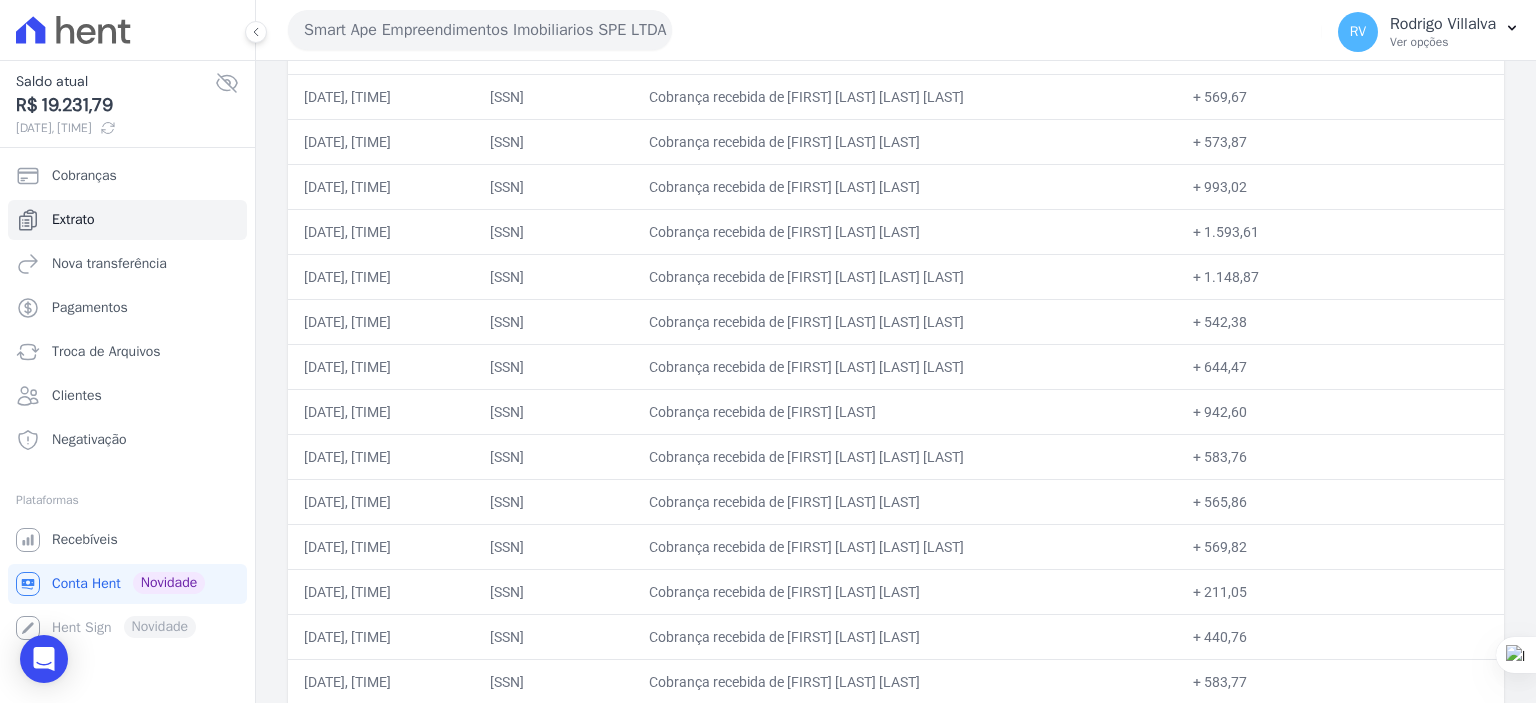 drag, startPoint x: 1241, startPoint y: 586, endPoint x: 1277, endPoint y: 591, distance: 36.345562 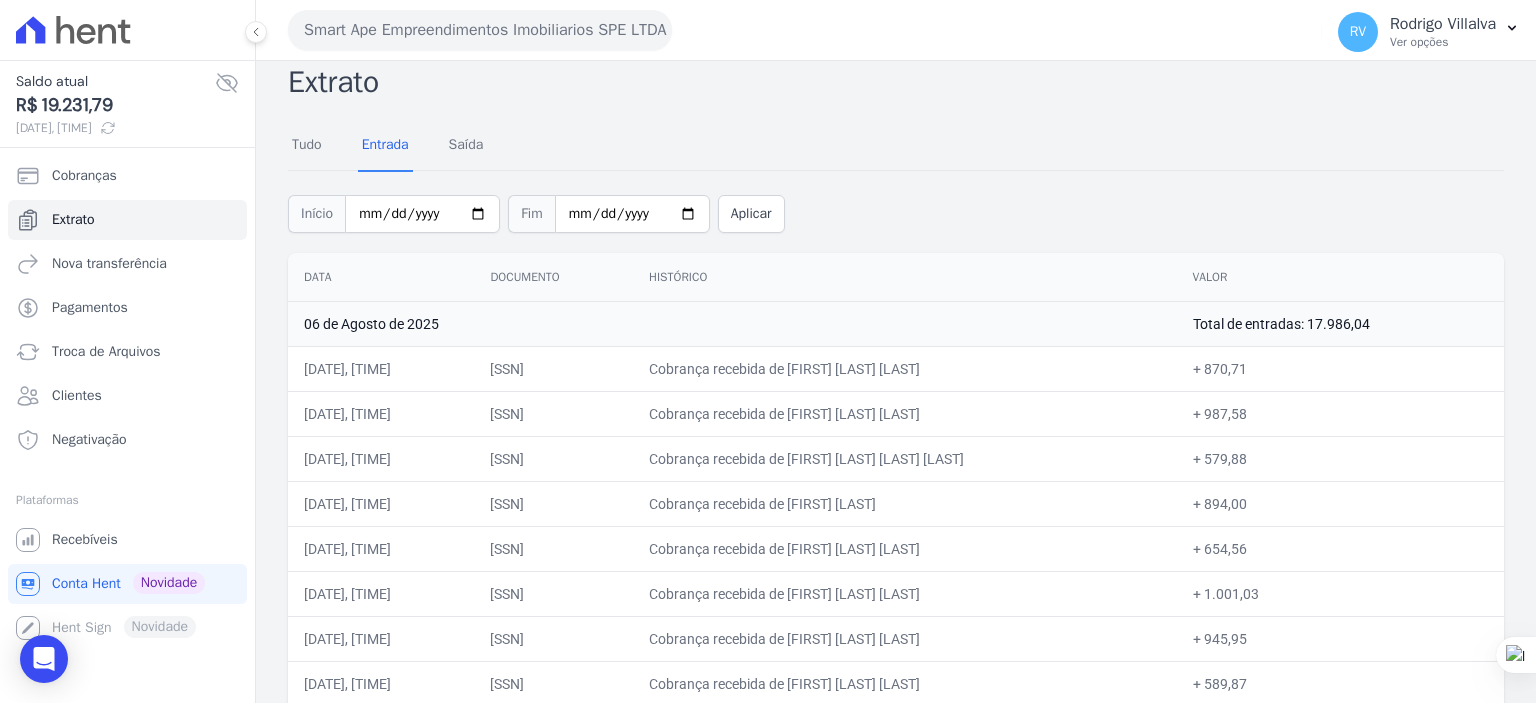 scroll, scrollTop: 0, scrollLeft: 0, axis: both 